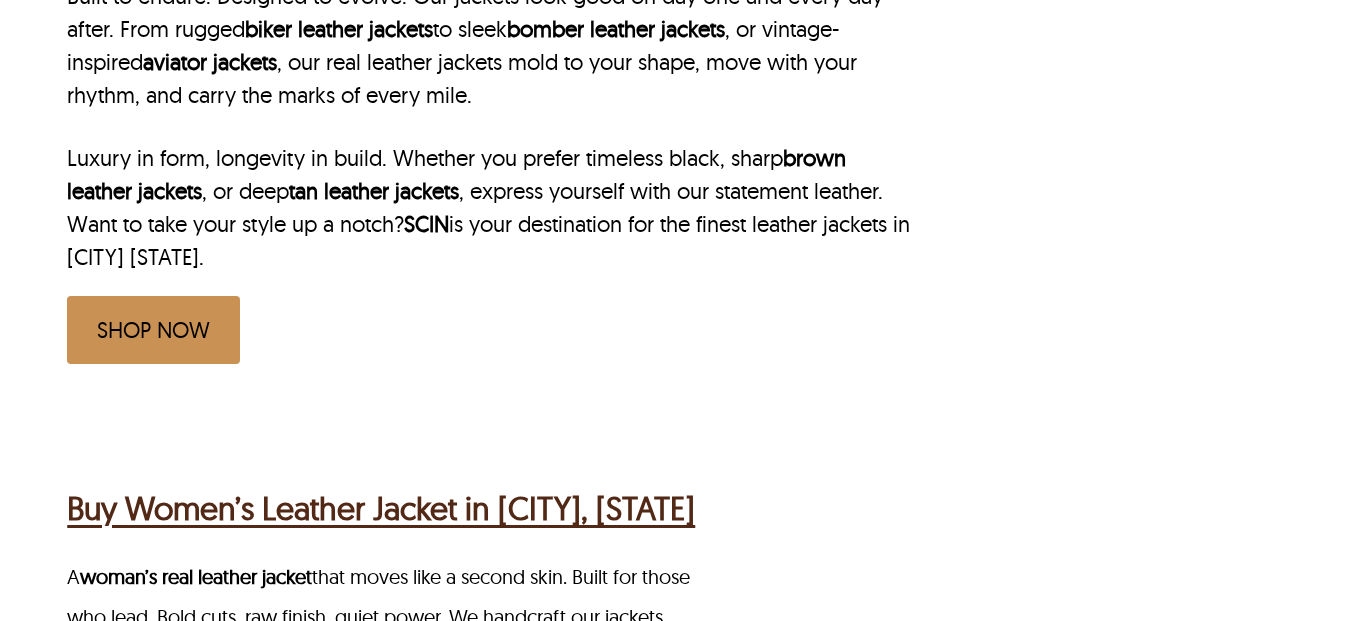 scroll, scrollTop: 1000, scrollLeft: 0, axis: vertical 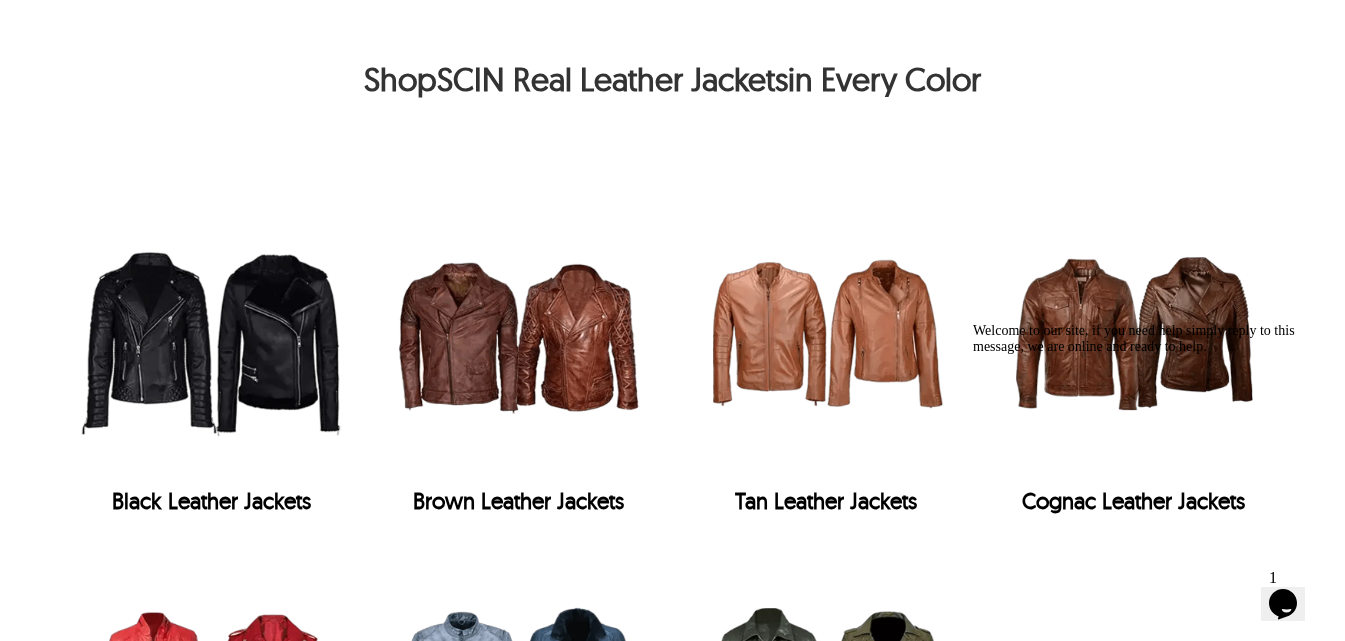 click at bounding box center [519, 333] 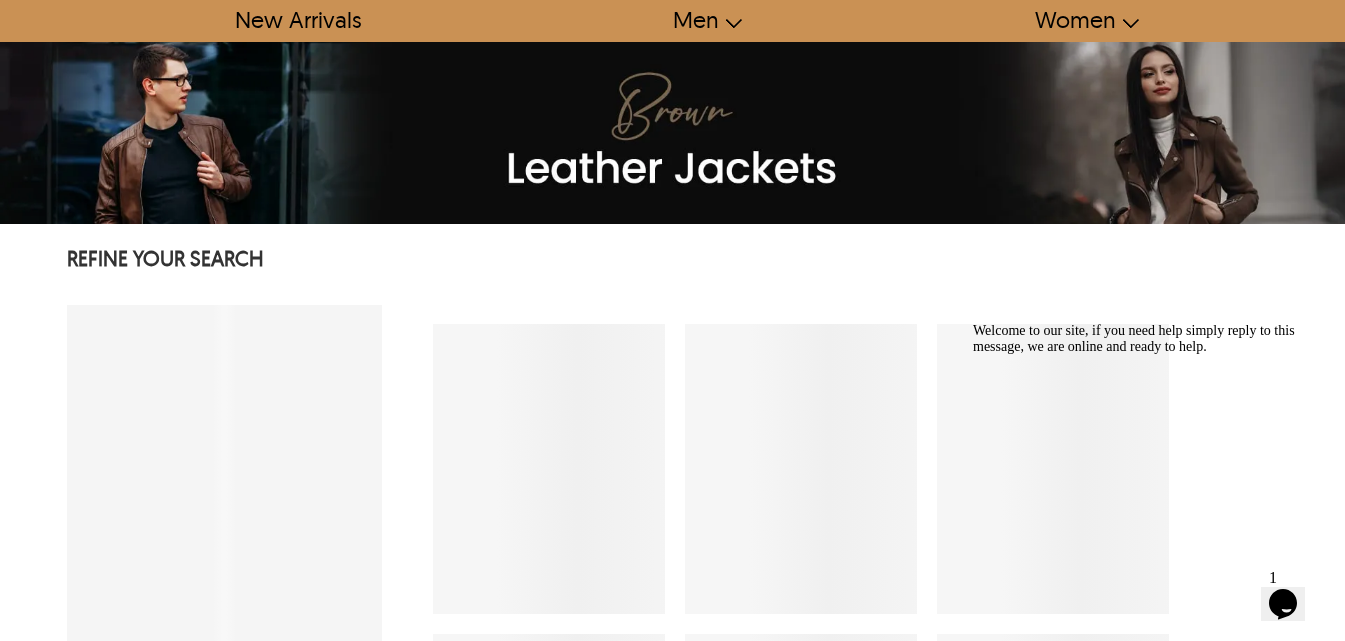 scroll, scrollTop: 200, scrollLeft: 0, axis: vertical 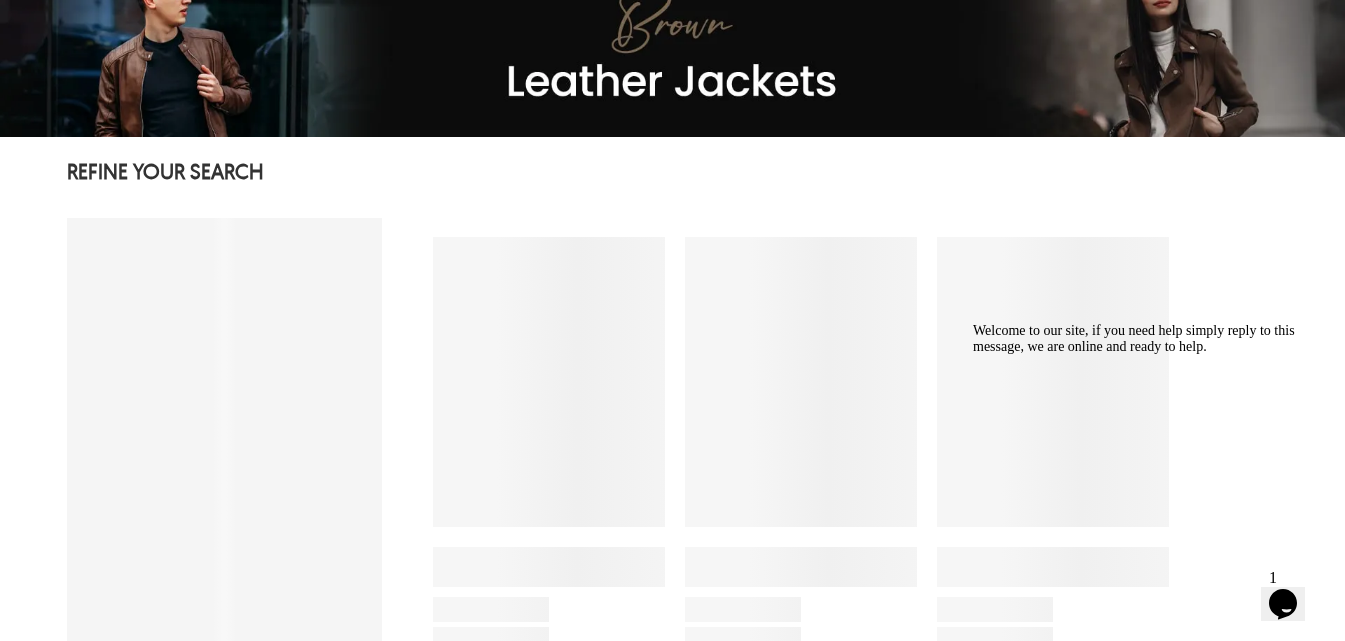 select on "********" 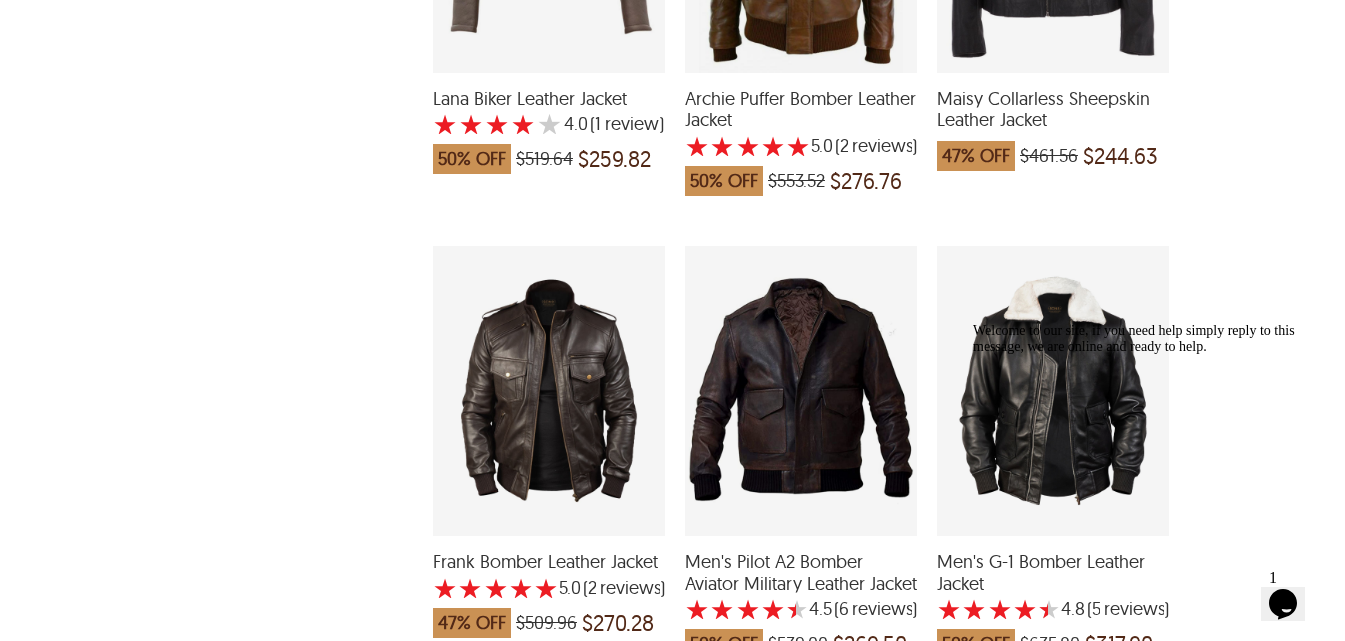 scroll, scrollTop: 1500, scrollLeft: 0, axis: vertical 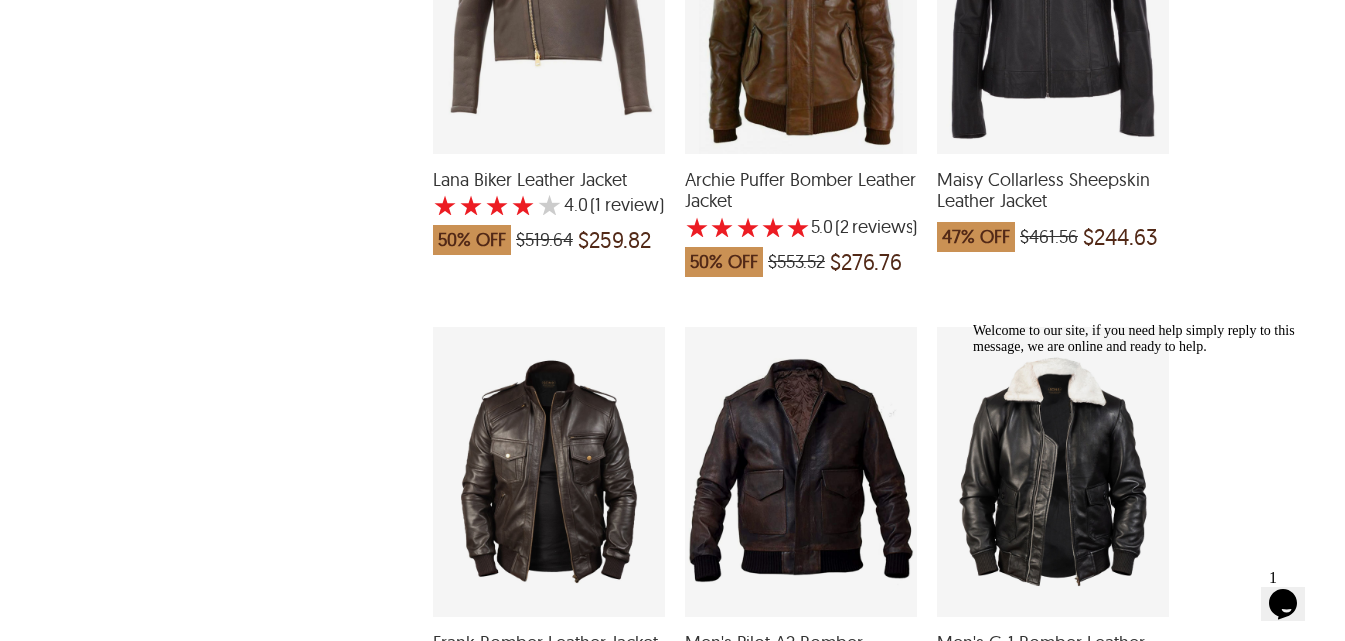 click at bounding box center (549, 472) 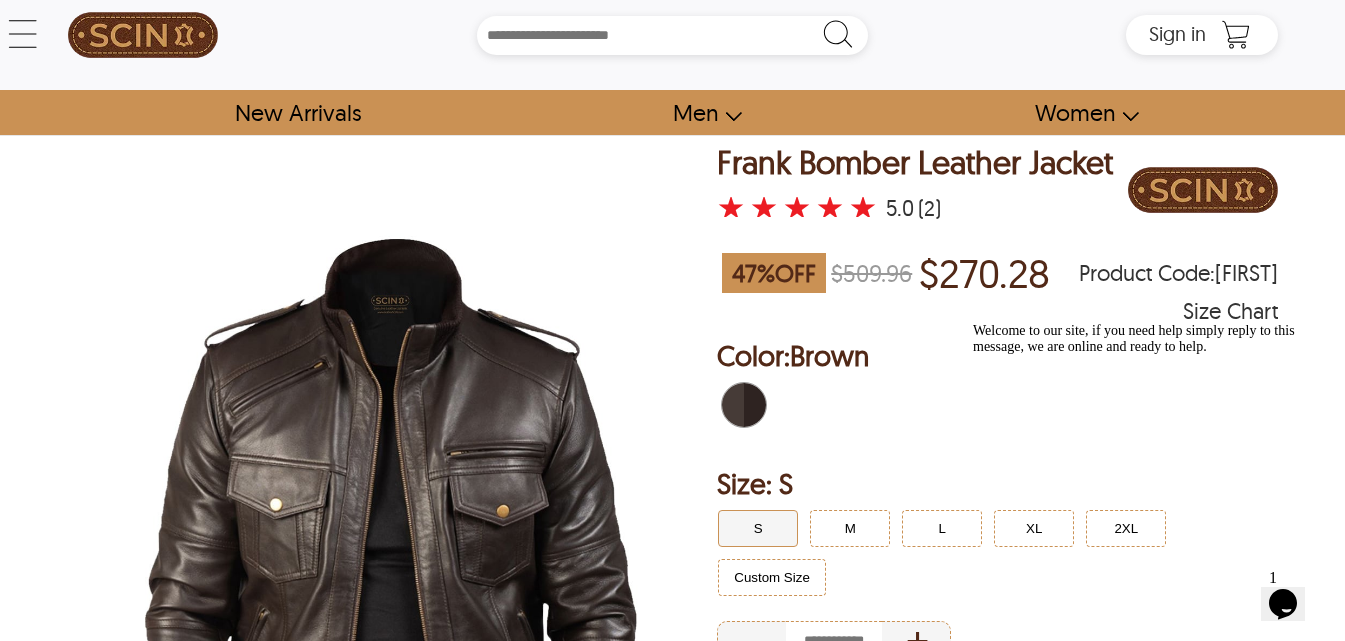 scroll, scrollTop: 0, scrollLeft: 0, axis: both 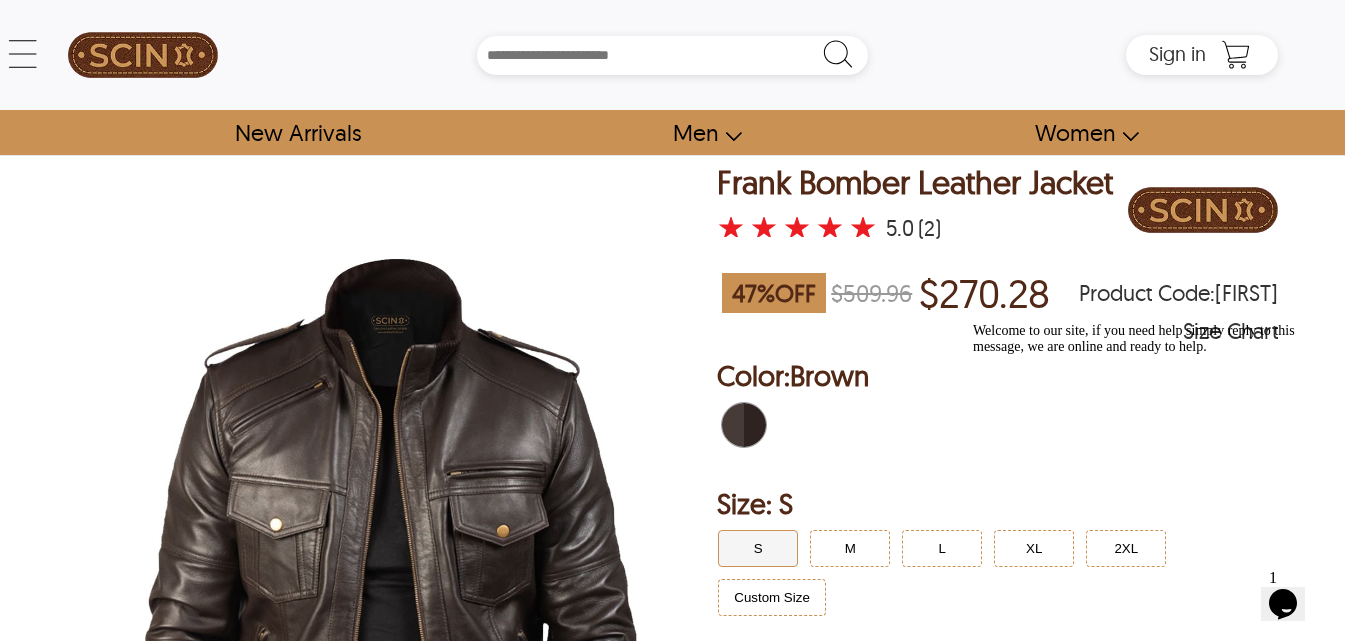 select on "********" 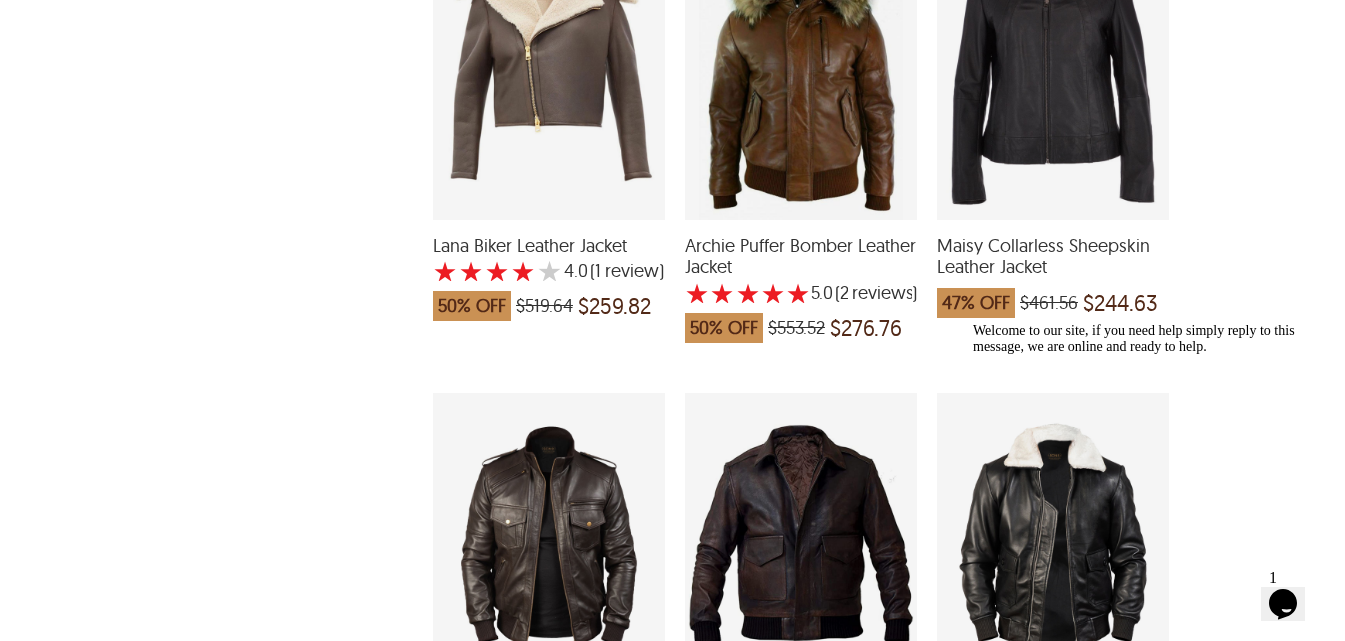 scroll, scrollTop: 1500, scrollLeft: 0, axis: vertical 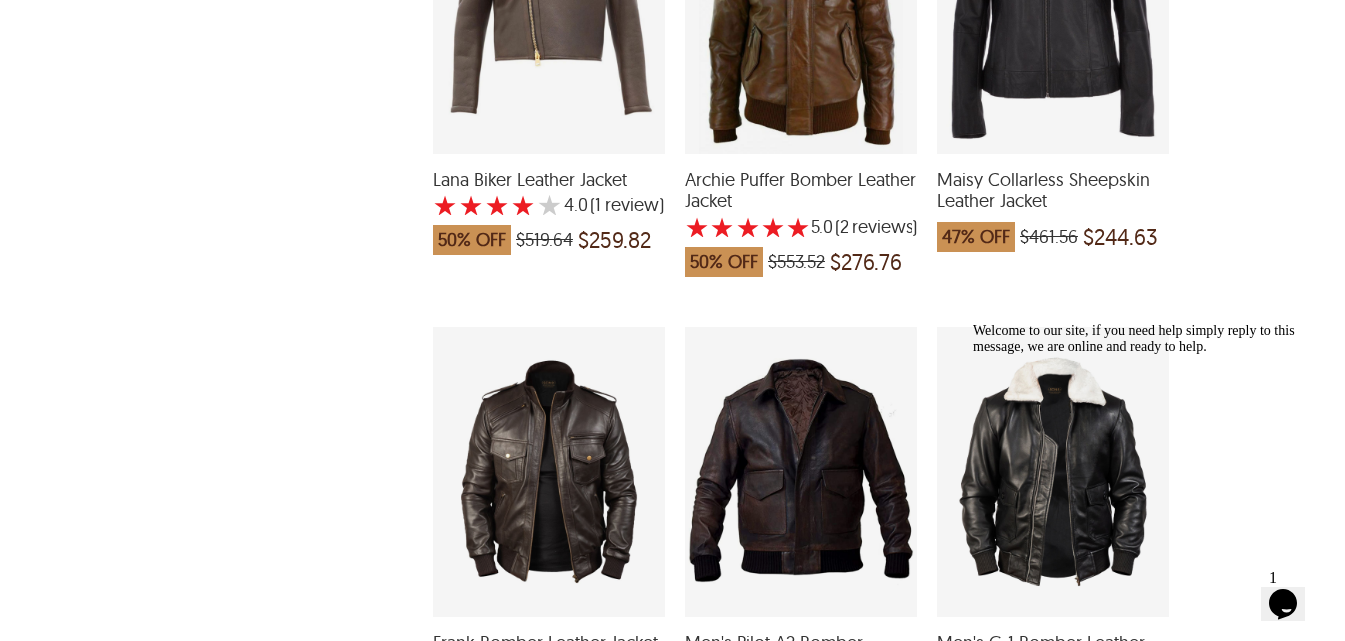 click at bounding box center [801, 472] 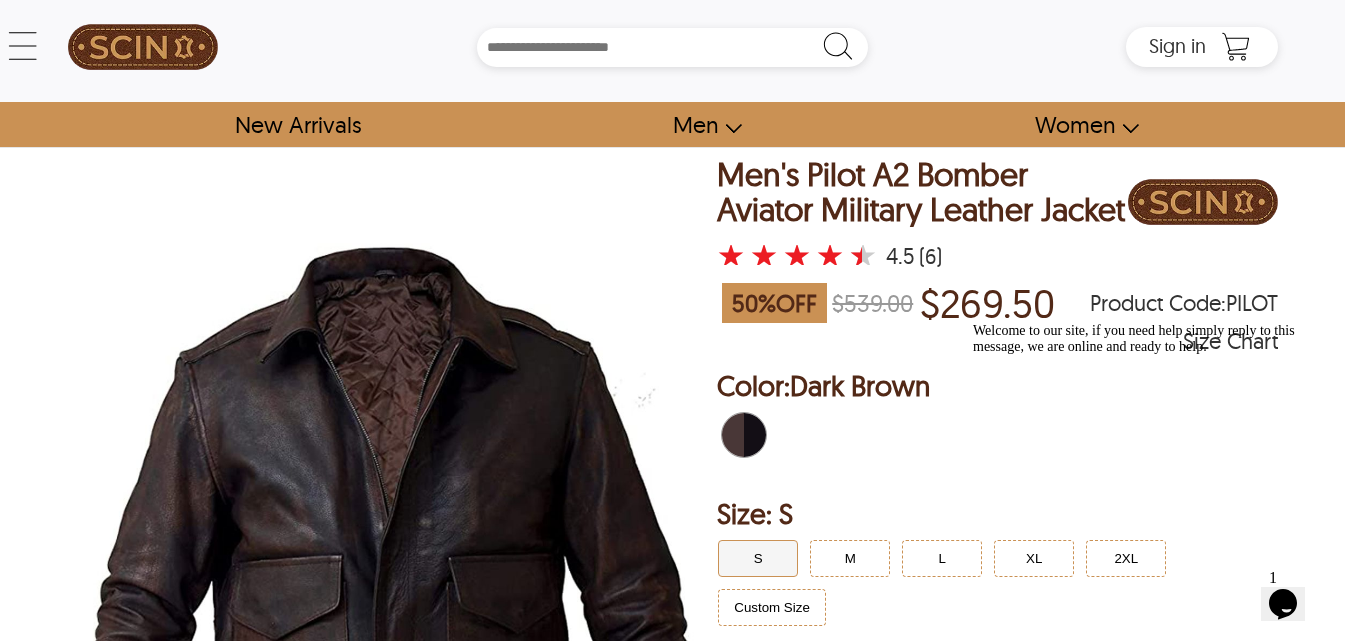 scroll, scrollTop: 0, scrollLeft: 0, axis: both 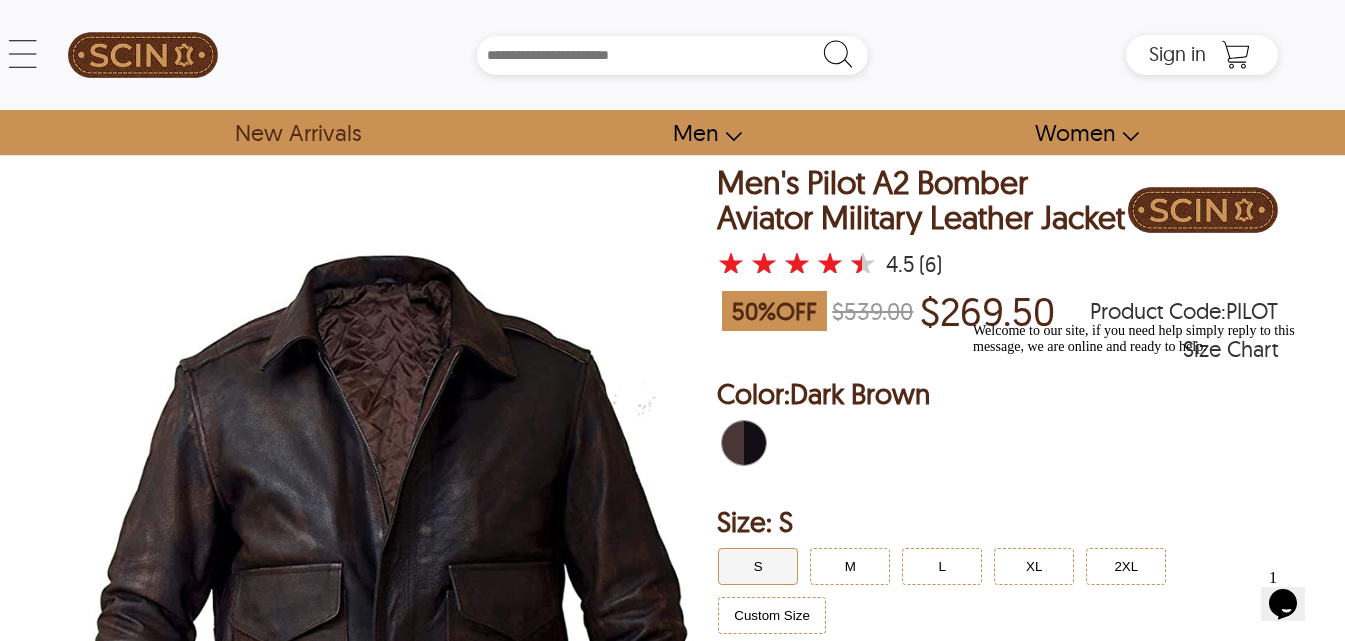 click on "New Arrivals" at bounding box center (297, 132) 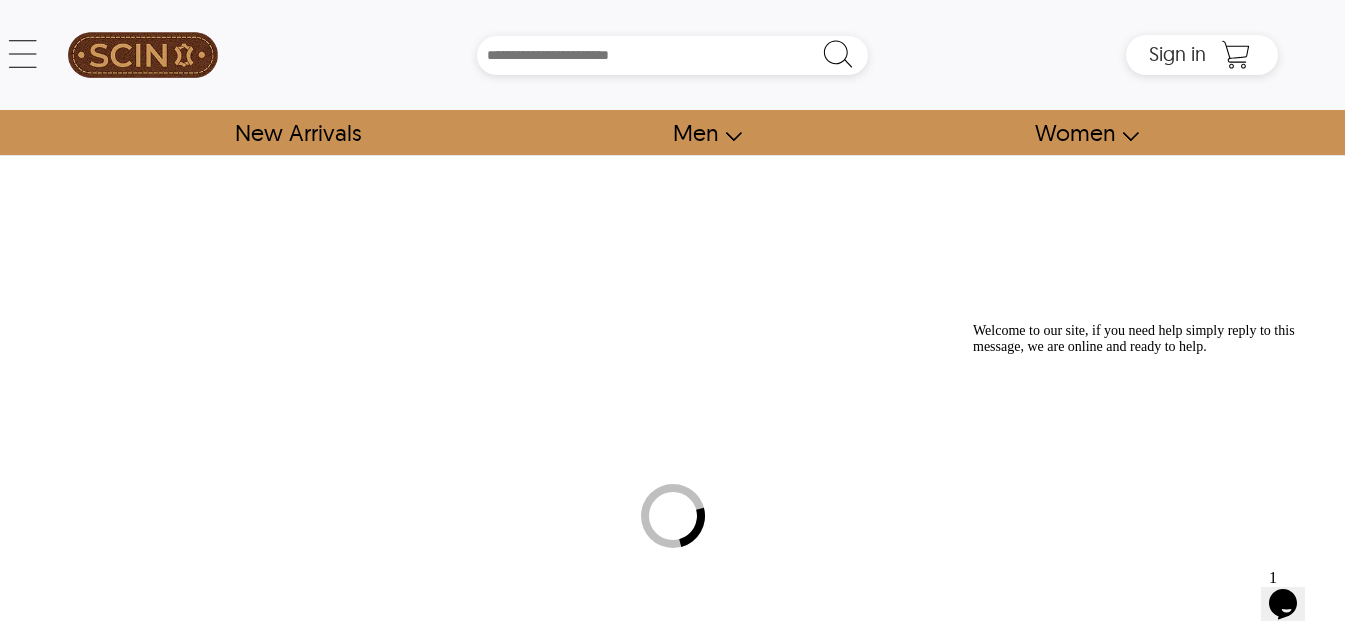 select on "********" 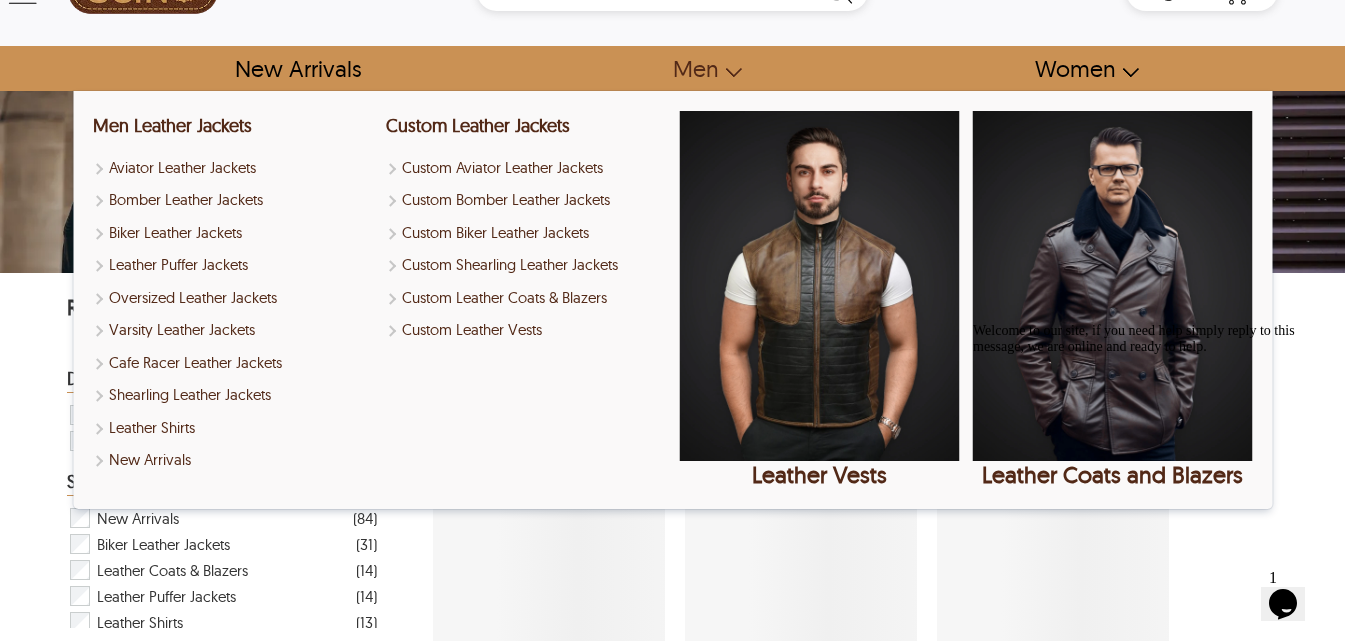 scroll, scrollTop: 200, scrollLeft: 0, axis: vertical 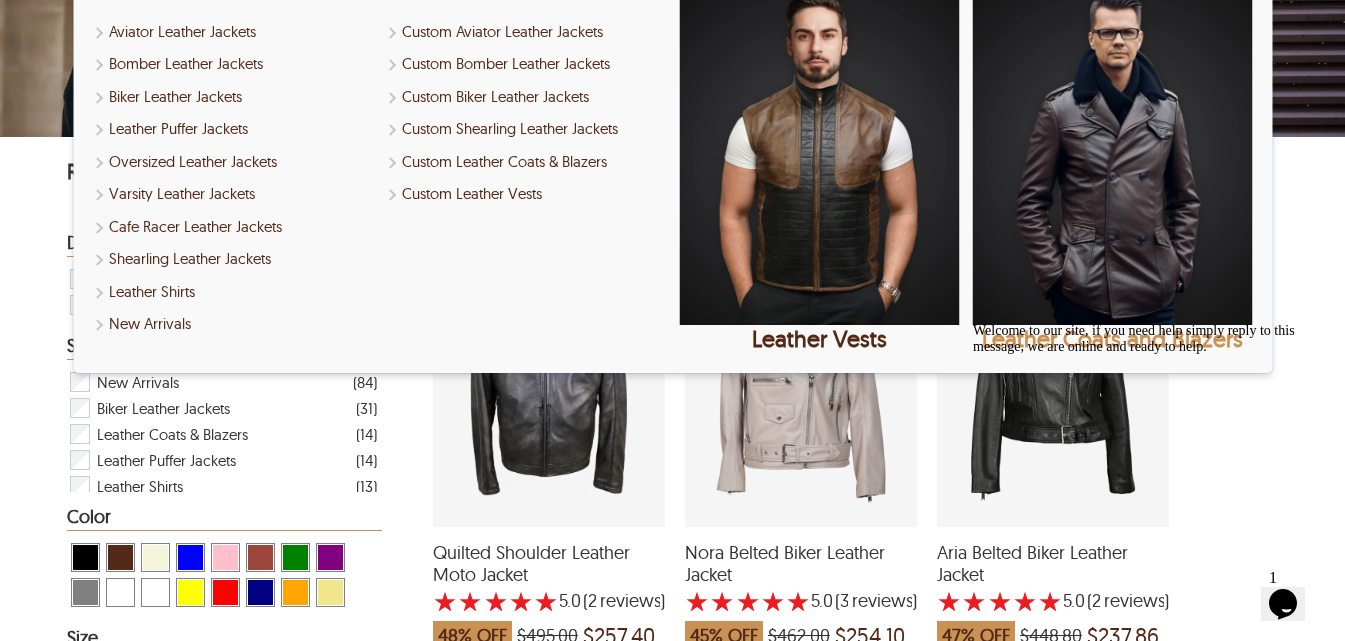 click at bounding box center (1112, 150) 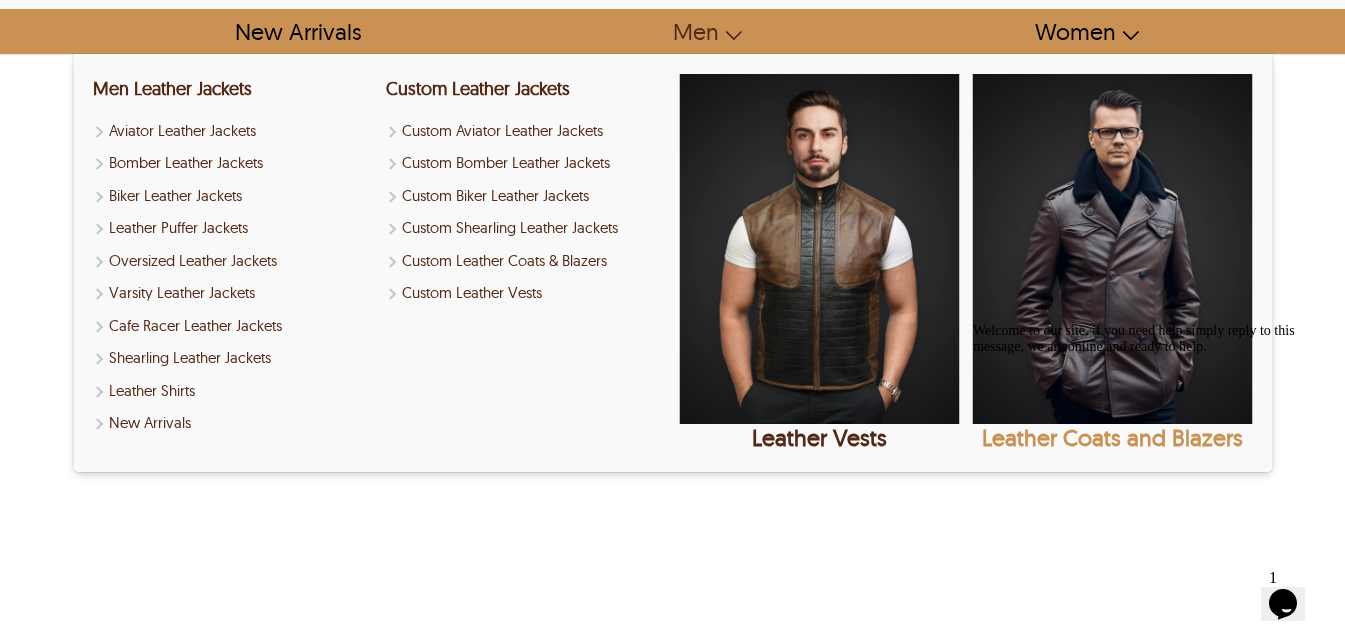 scroll, scrollTop: 0, scrollLeft: 0, axis: both 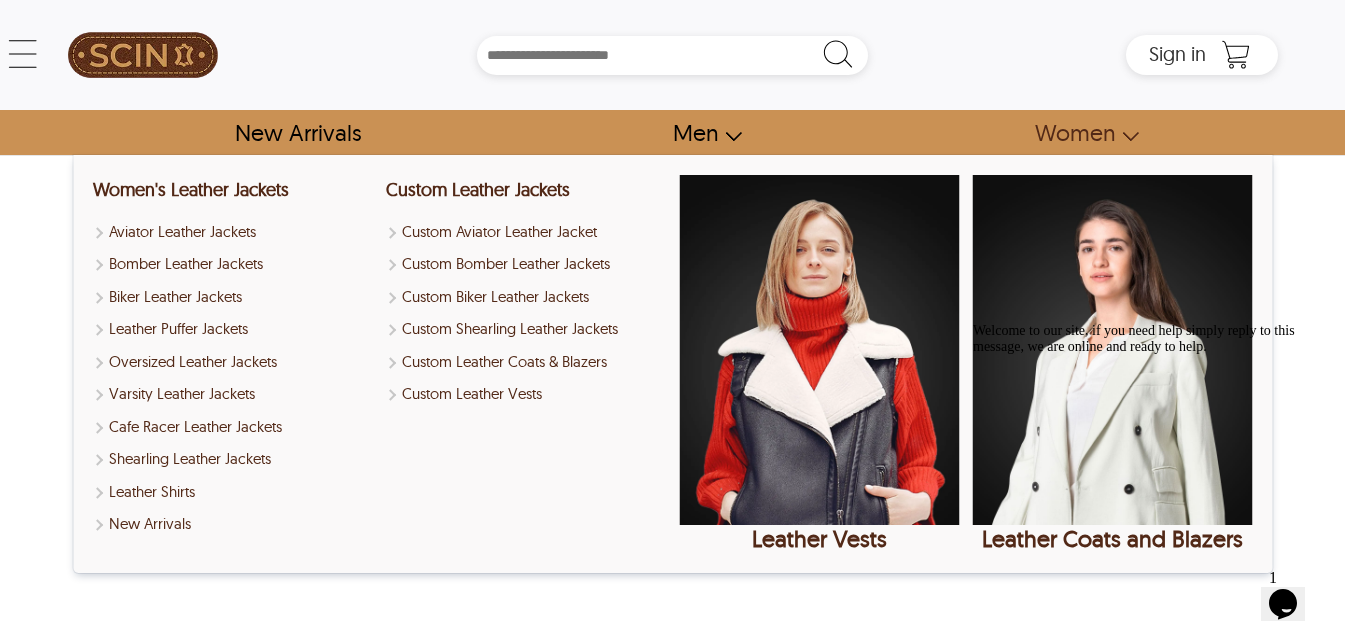 select on "********" 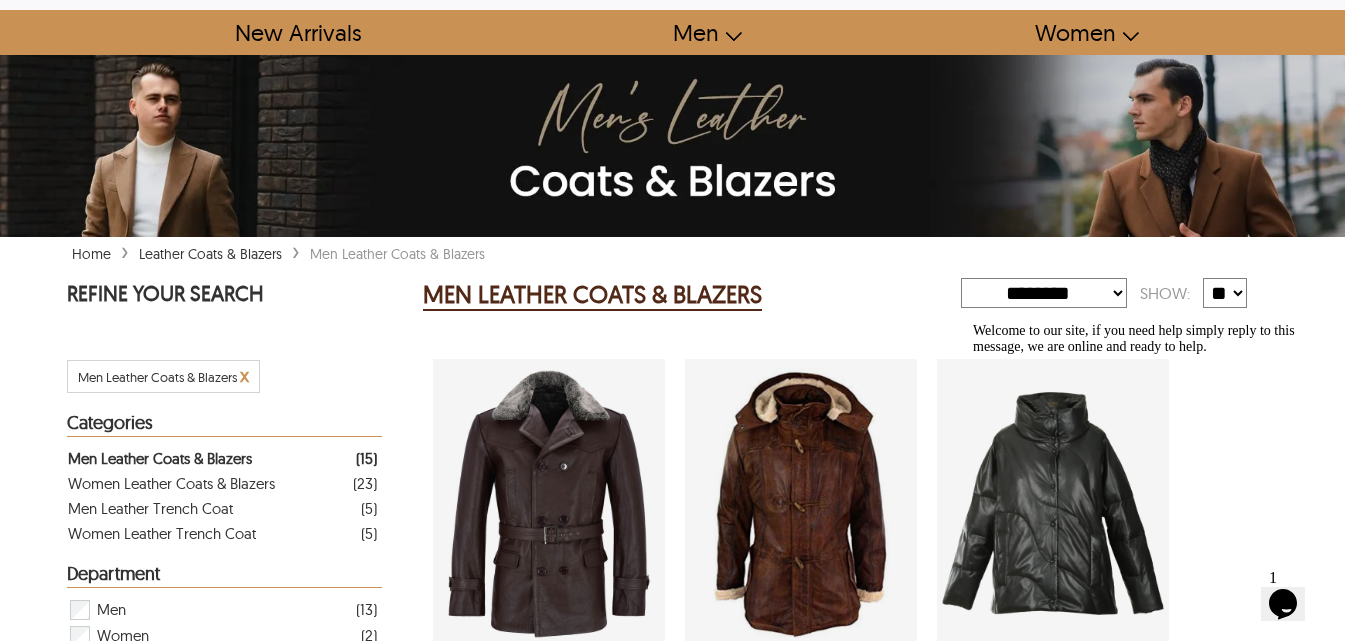 scroll, scrollTop: 0, scrollLeft: 0, axis: both 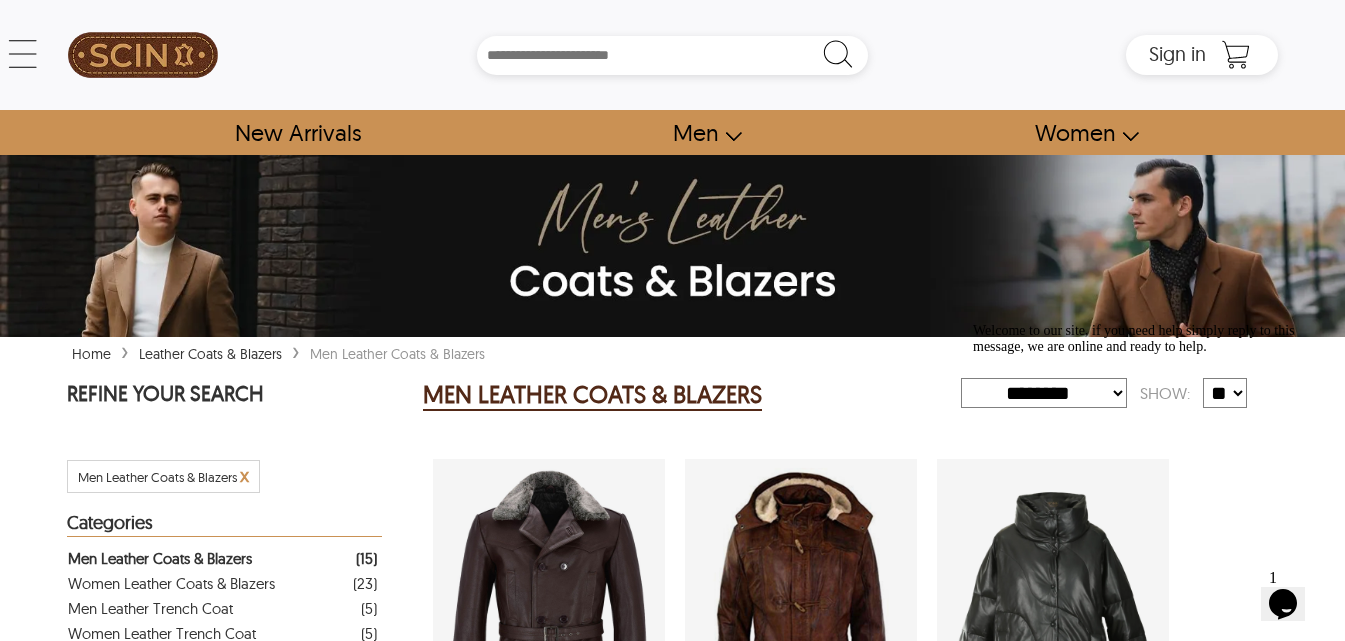 click on "Home › Leather Coats & Blazers › Men Leather Jackets & Blazers" at bounding box center (278, 352) 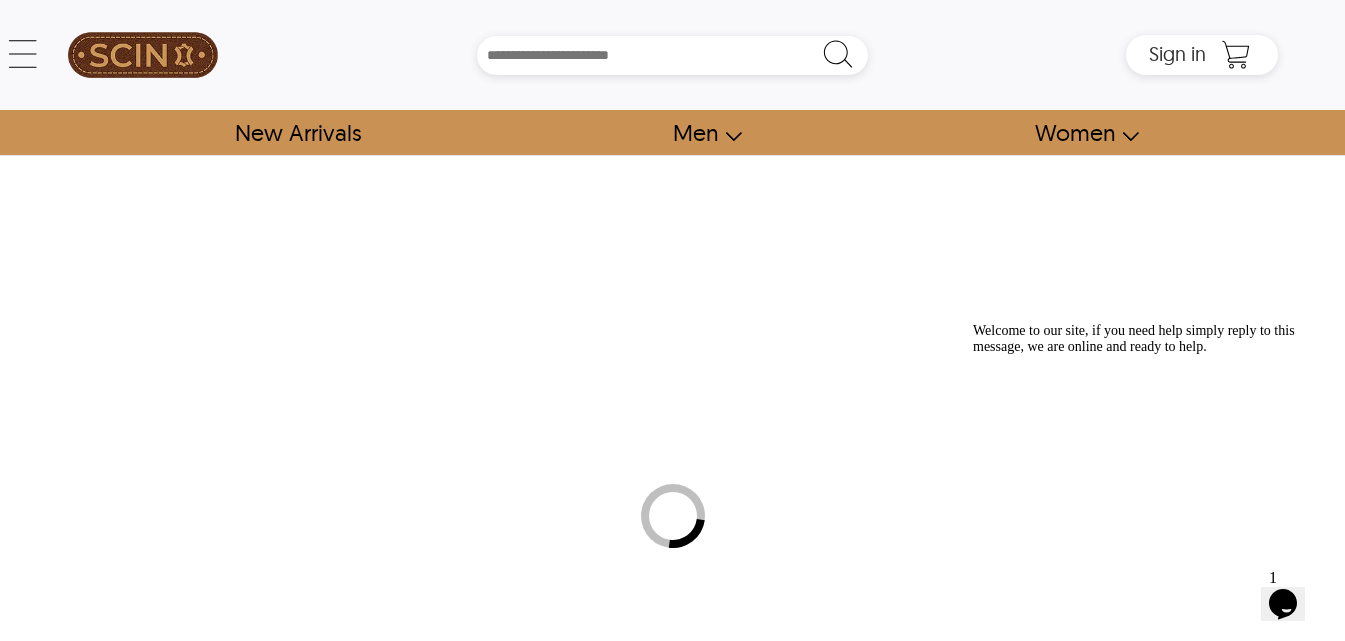 select on "********" 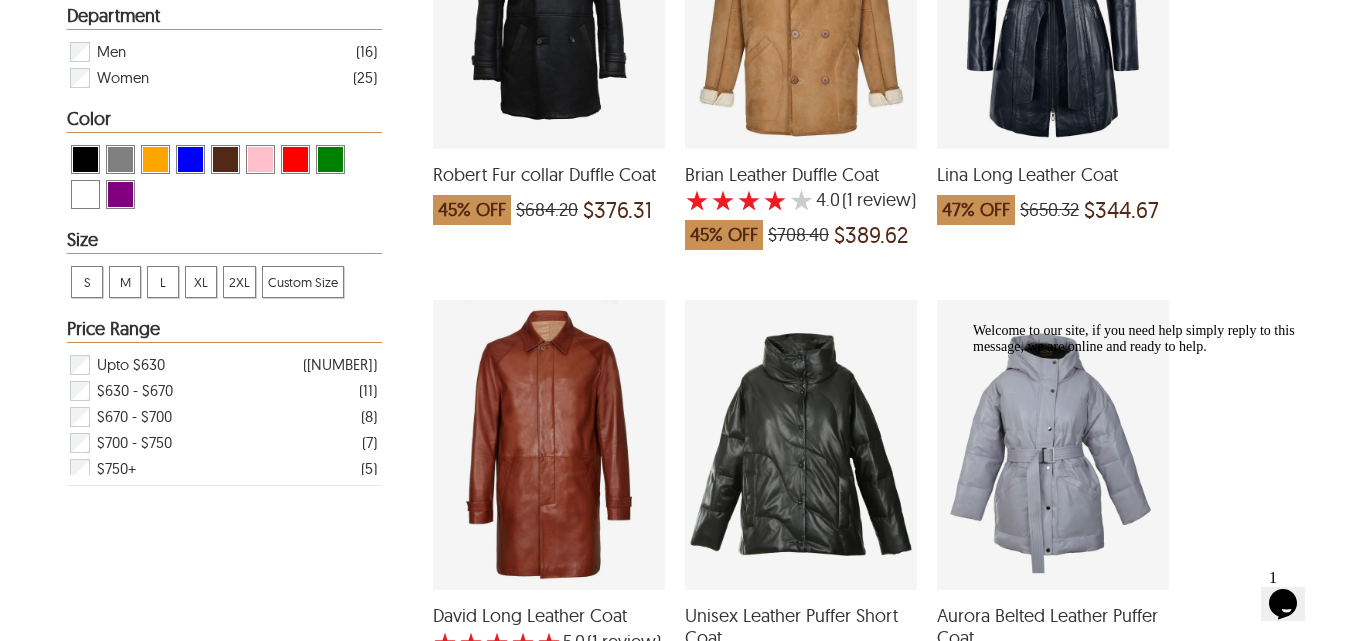 scroll, scrollTop: 0, scrollLeft: 0, axis: both 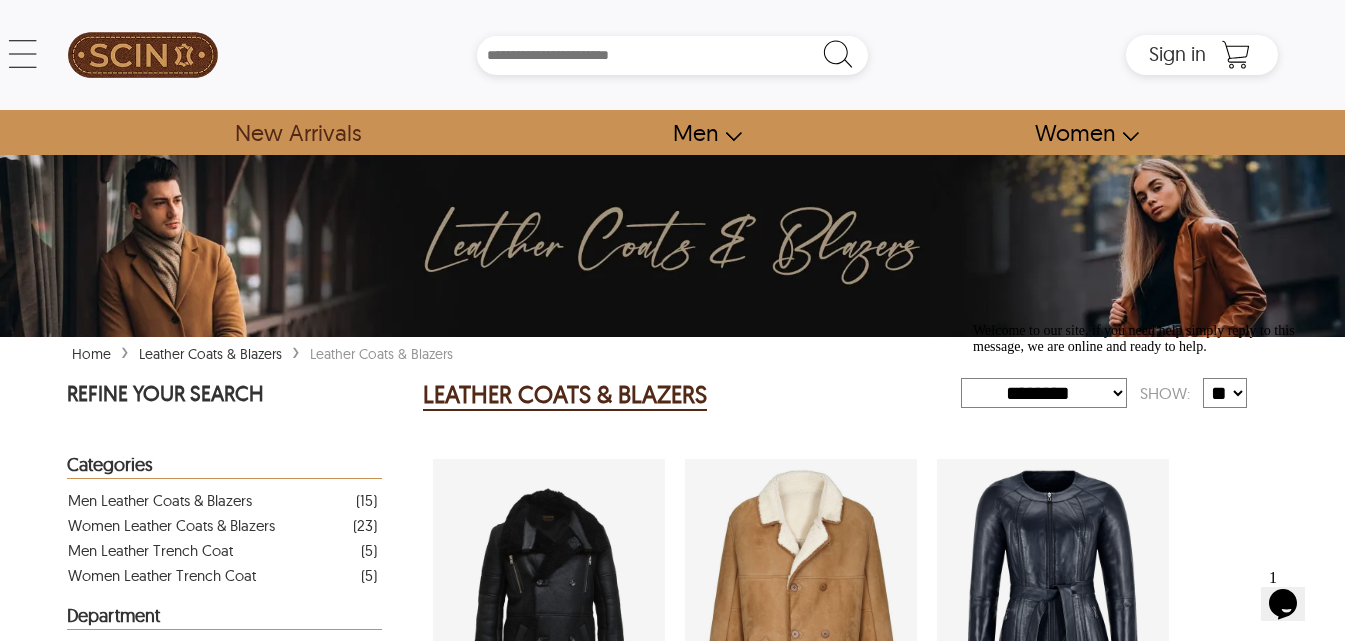 click on "New Arrivals" at bounding box center (297, 132) 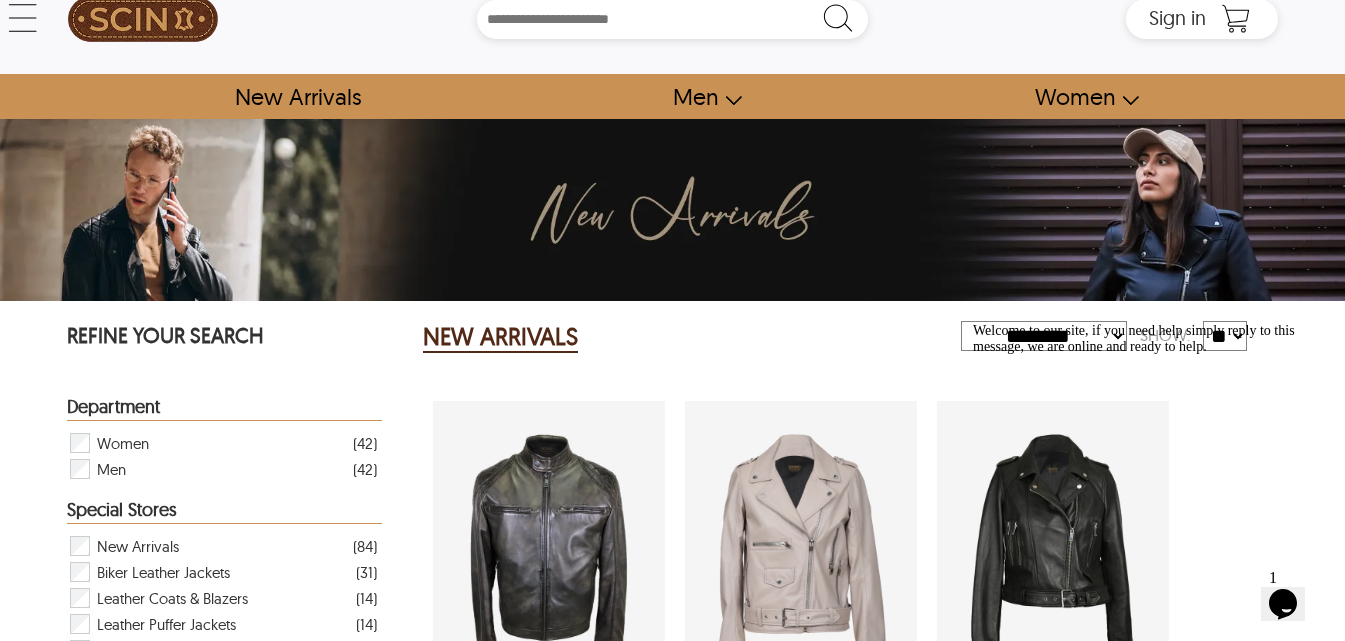 scroll, scrollTop: 0, scrollLeft: 0, axis: both 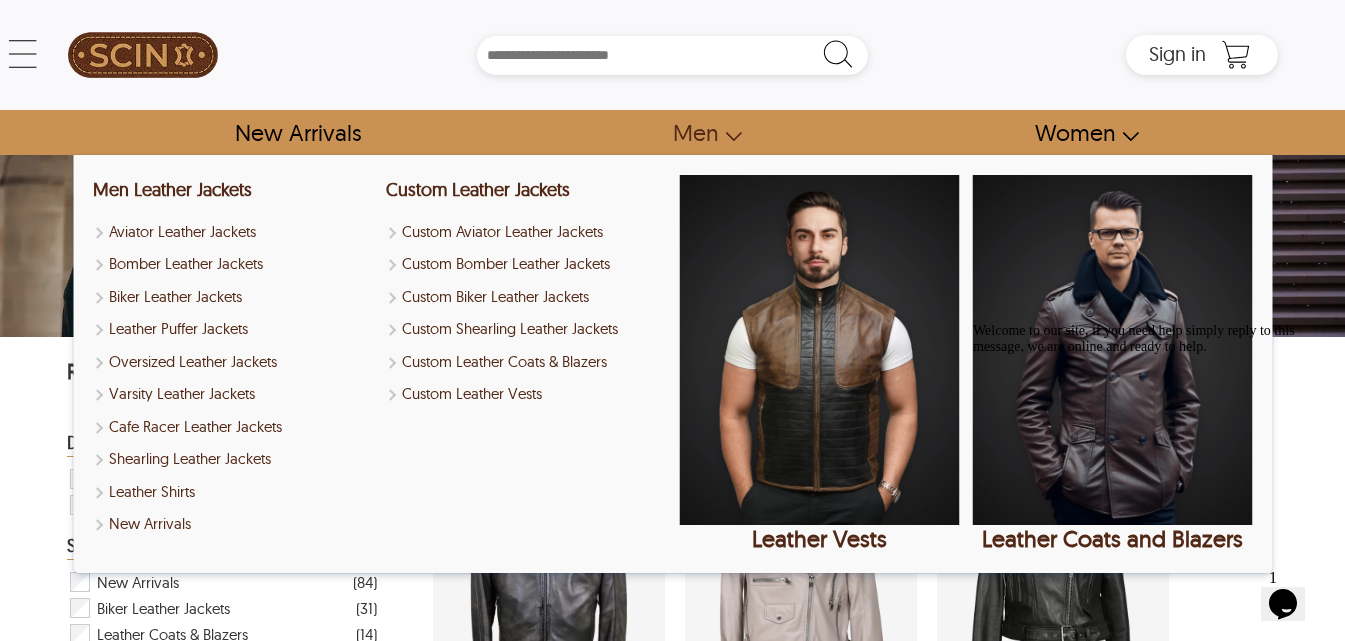 click on "Men" at bounding box center (698, 132) 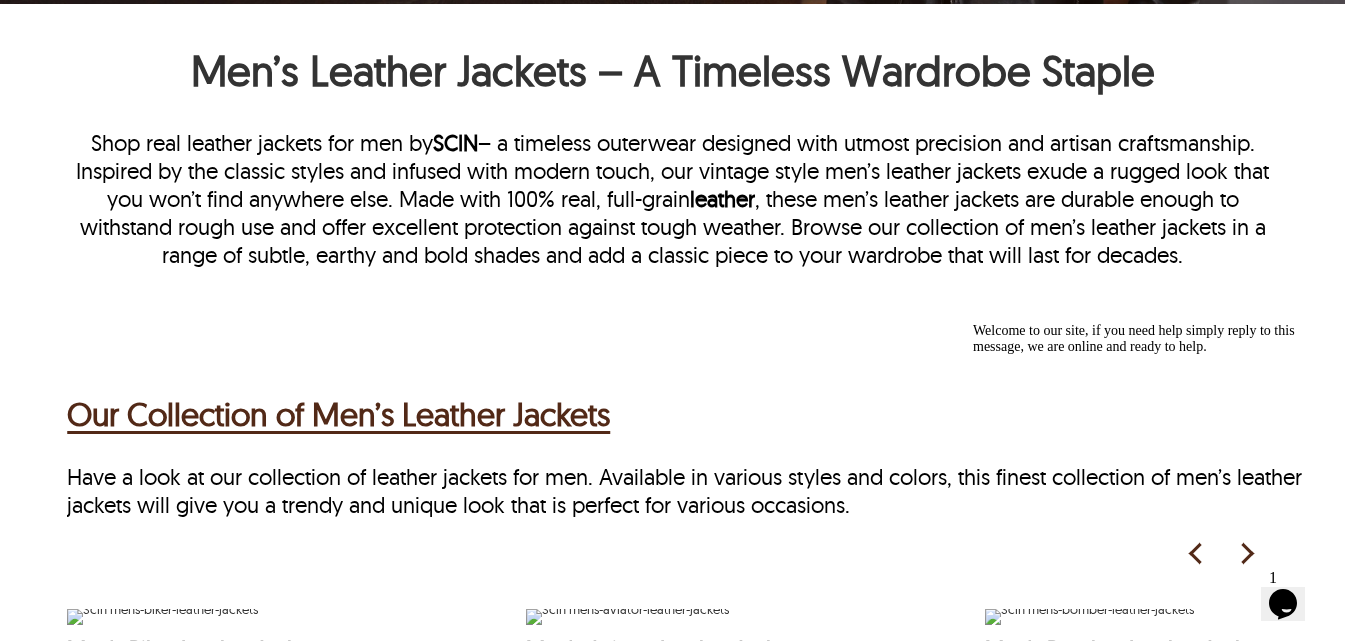 scroll, scrollTop: 0, scrollLeft: 0, axis: both 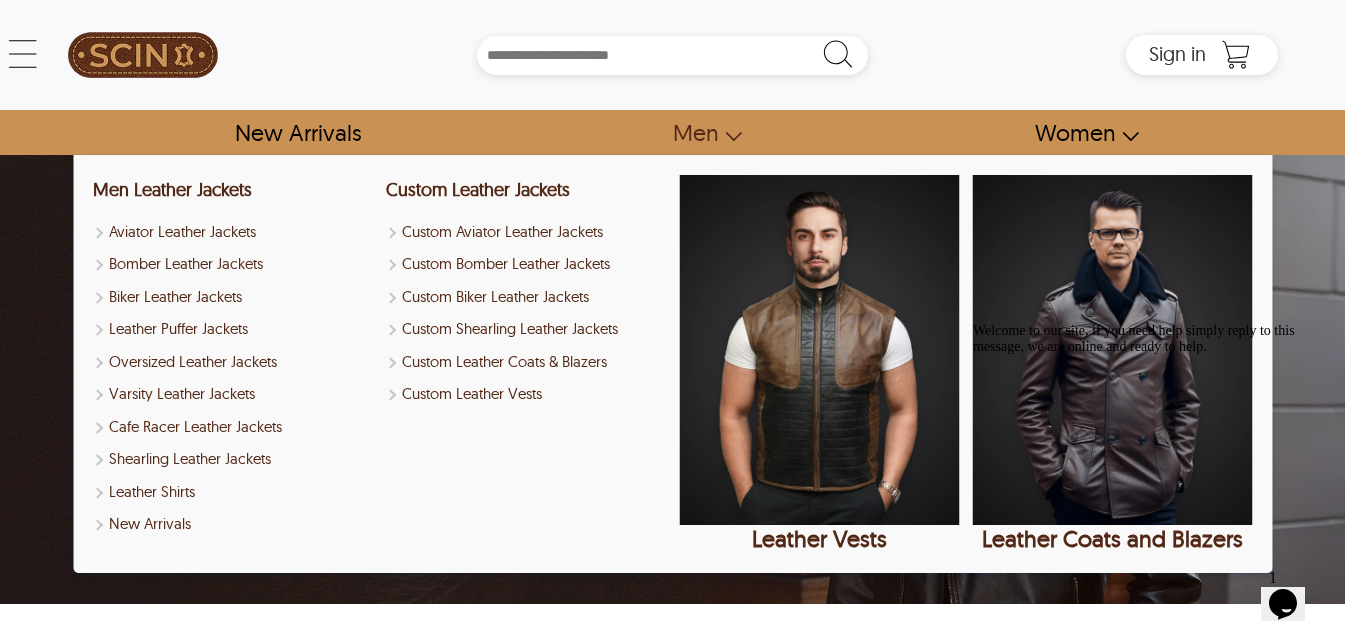click on "Men" at bounding box center (698, 132) 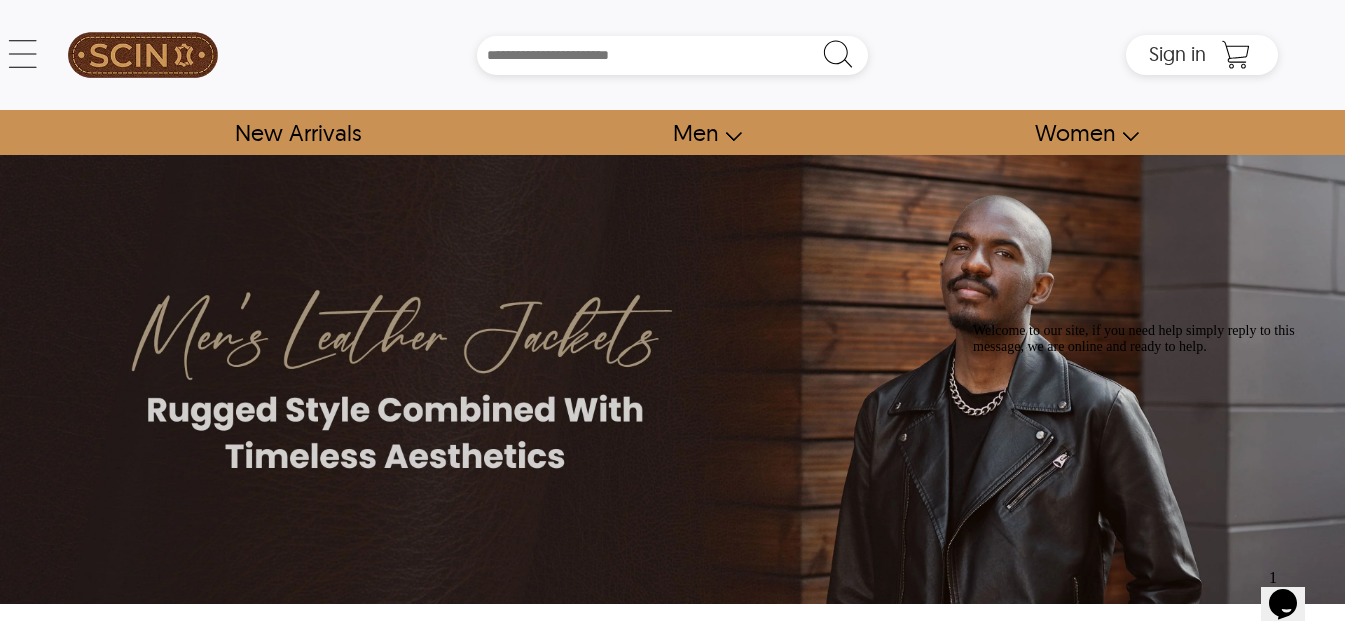 click on "Men" at bounding box center (698, 132) 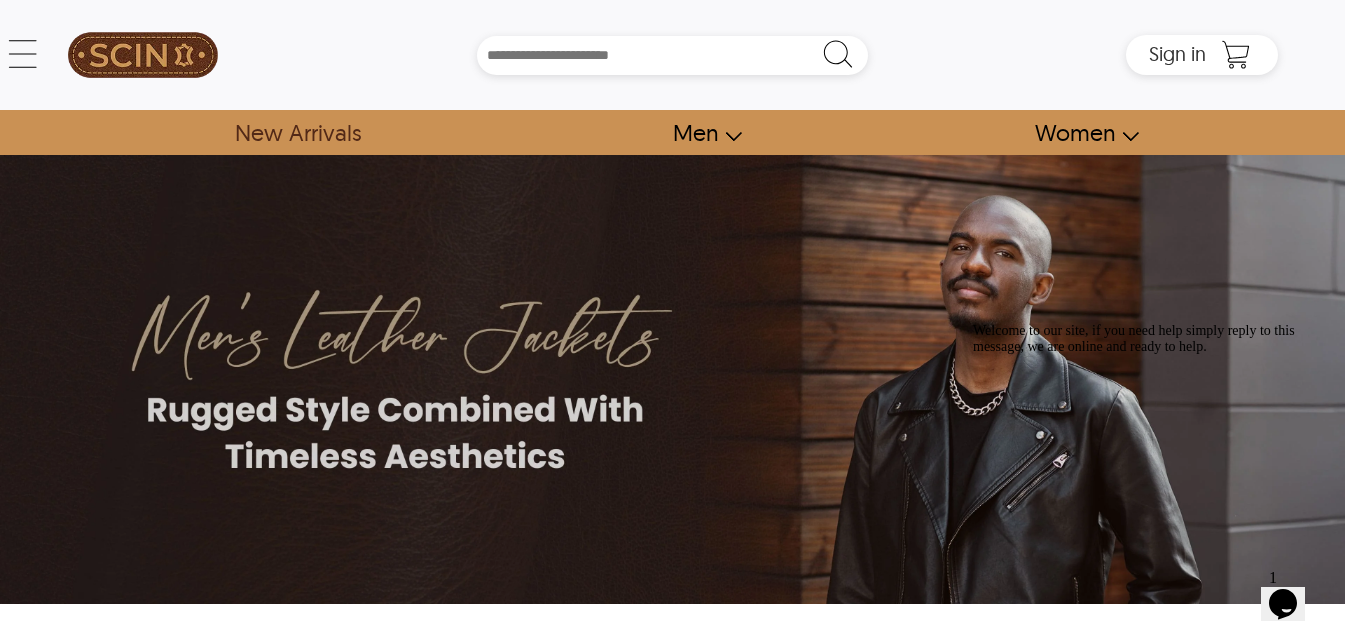 click on "New Arrivals" at bounding box center [297, 132] 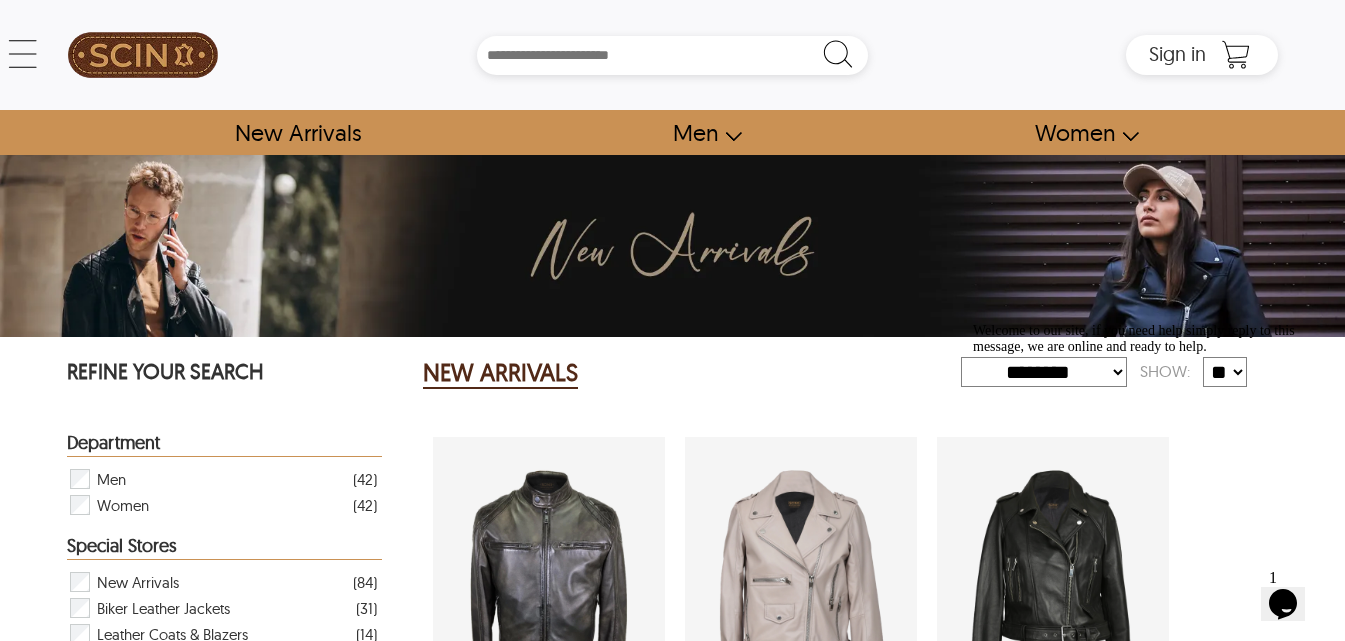 click on "New Arrivals" at bounding box center (297, 132) 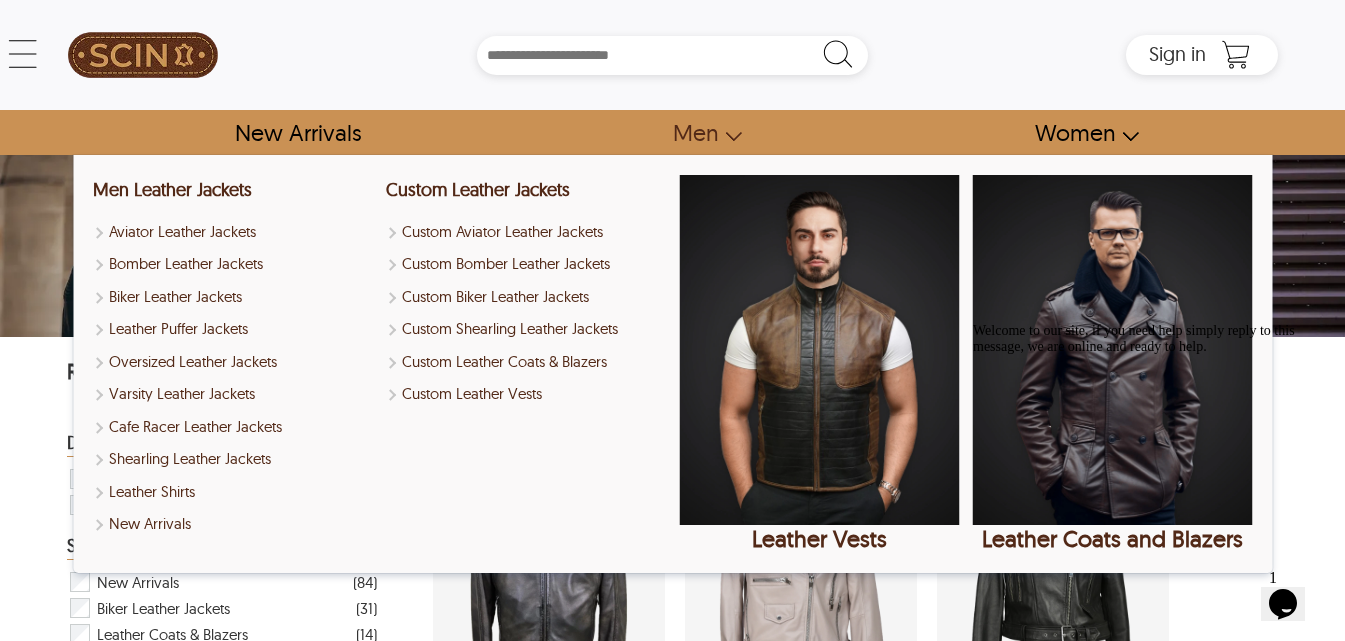 click on "Men" at bounding box center (698, 132) 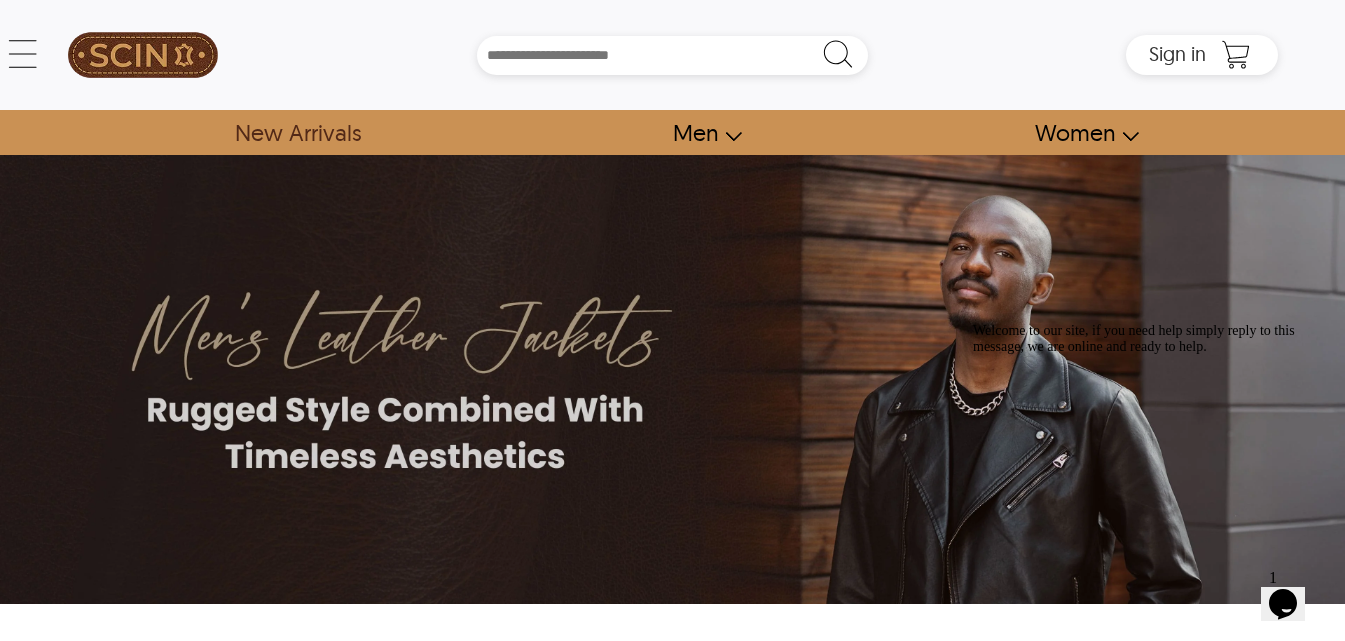 click on "New Arrivals" at bounding box center (297, 132) 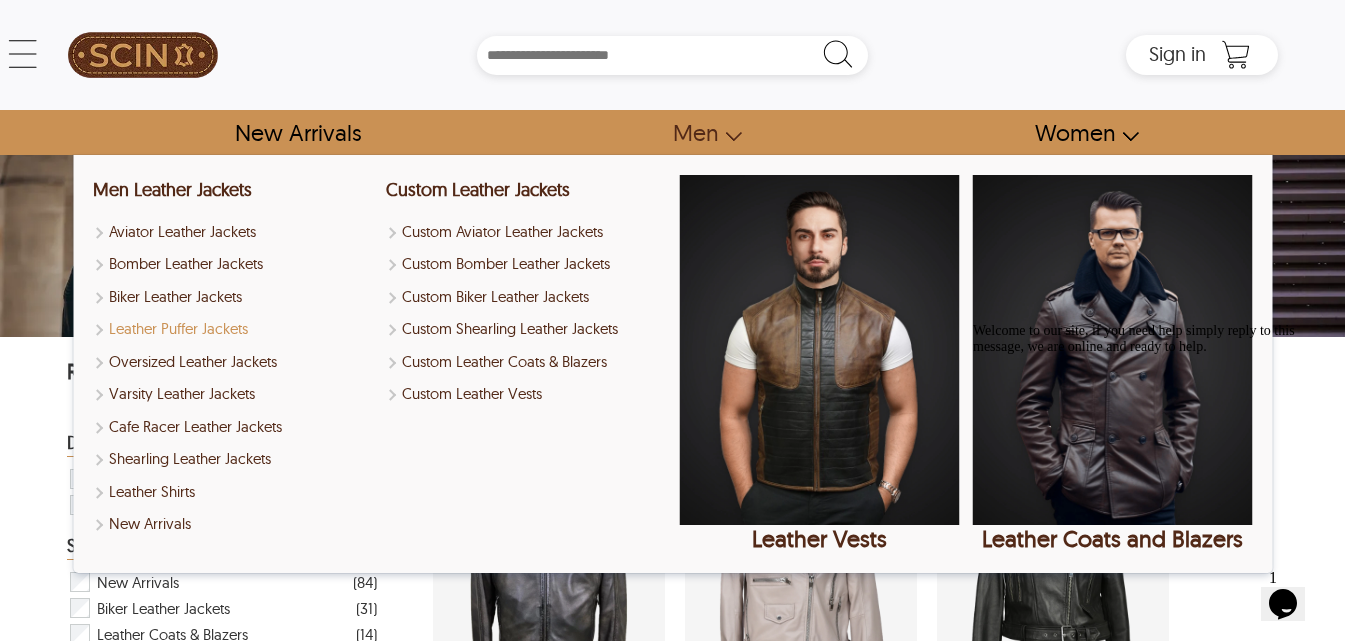 click on "Leather Puffer Jackets" at bounding box center [233, 329] 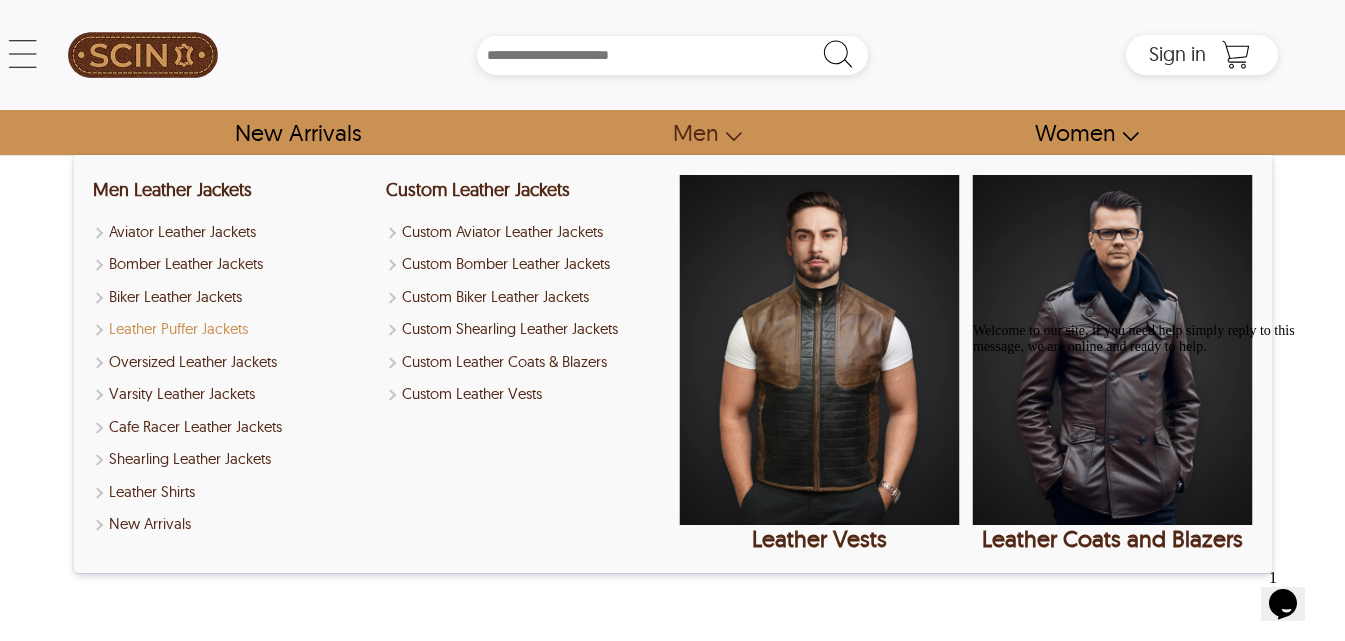 select on "********" 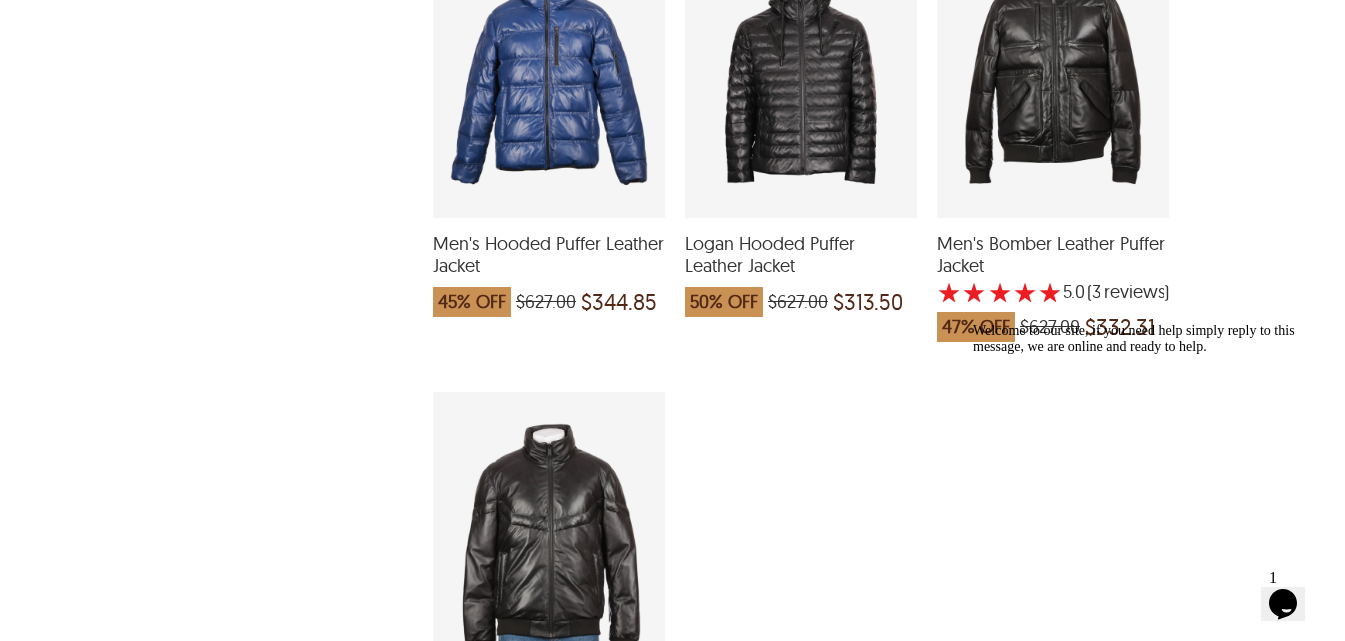 scroll, scrollTop: 1500, scrollLeft: 0, axis: vertical 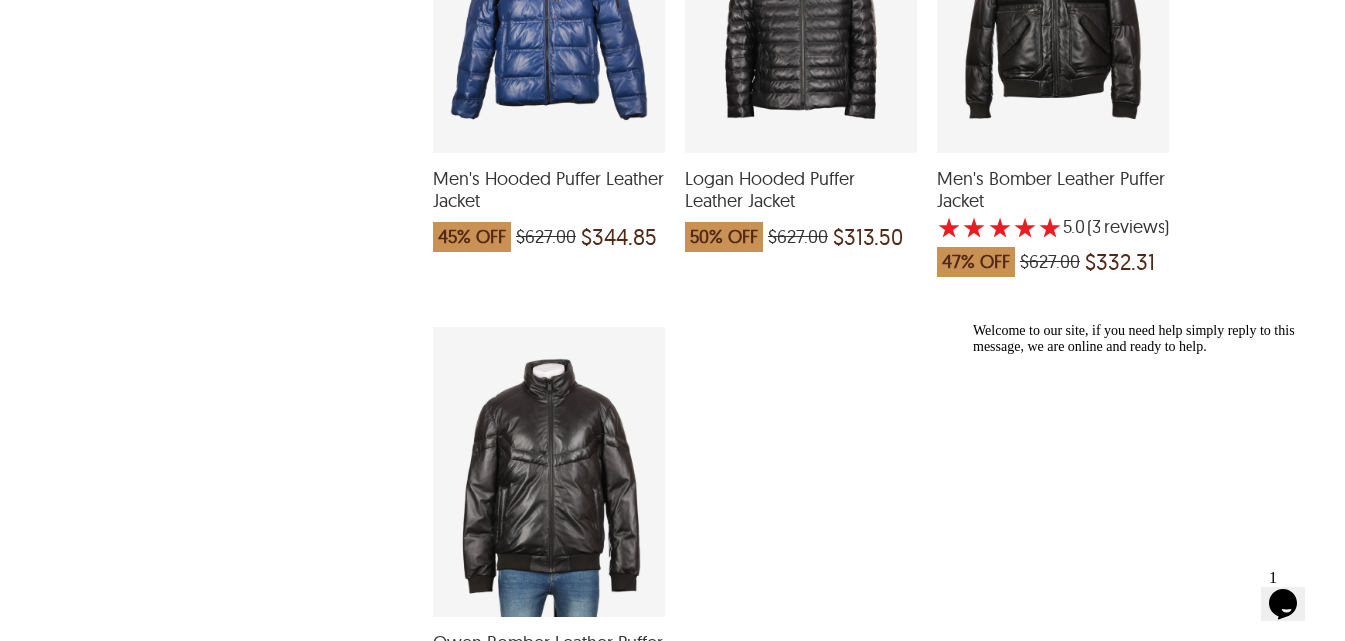 click at bounding box center (549, 472) 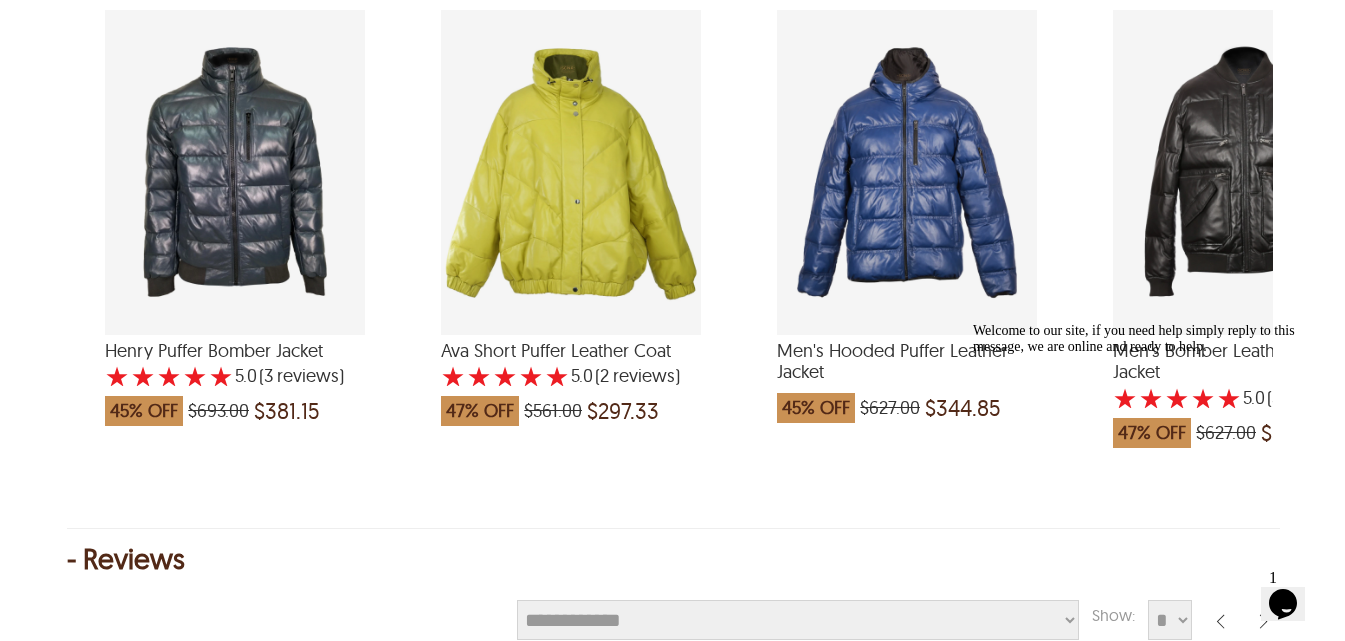 scroll, scrollTop: 2500, scrollLeft: 0, axis: vertical 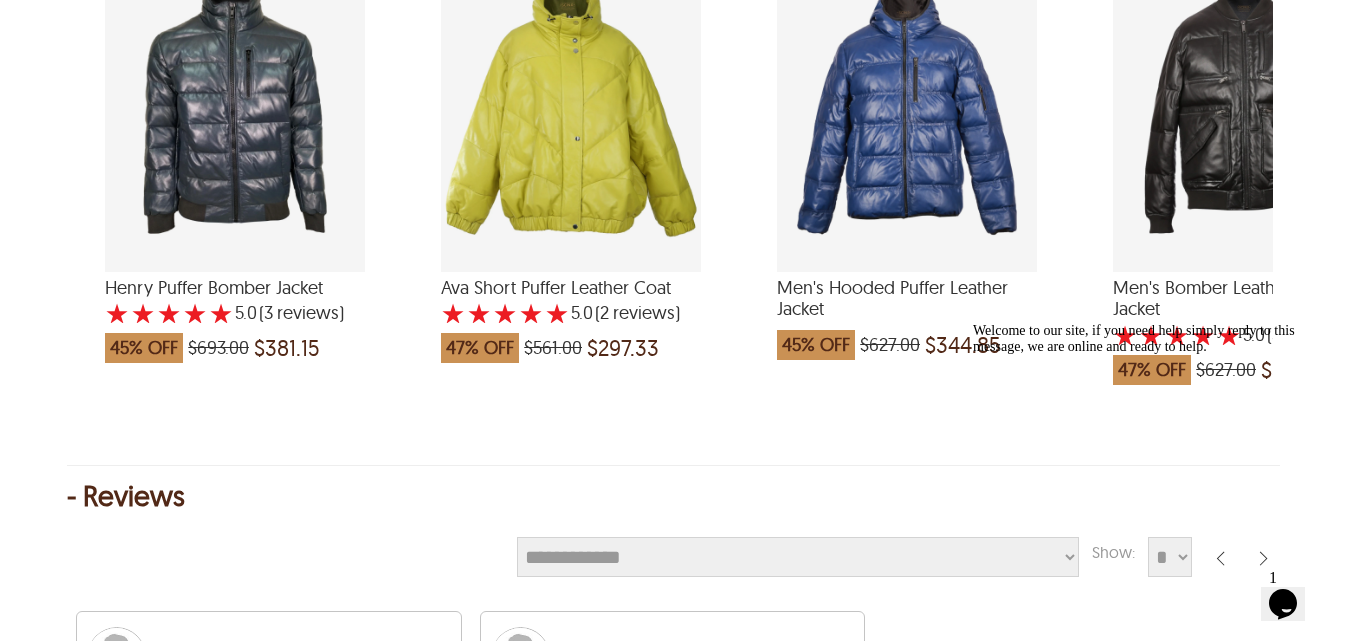 select on "********" 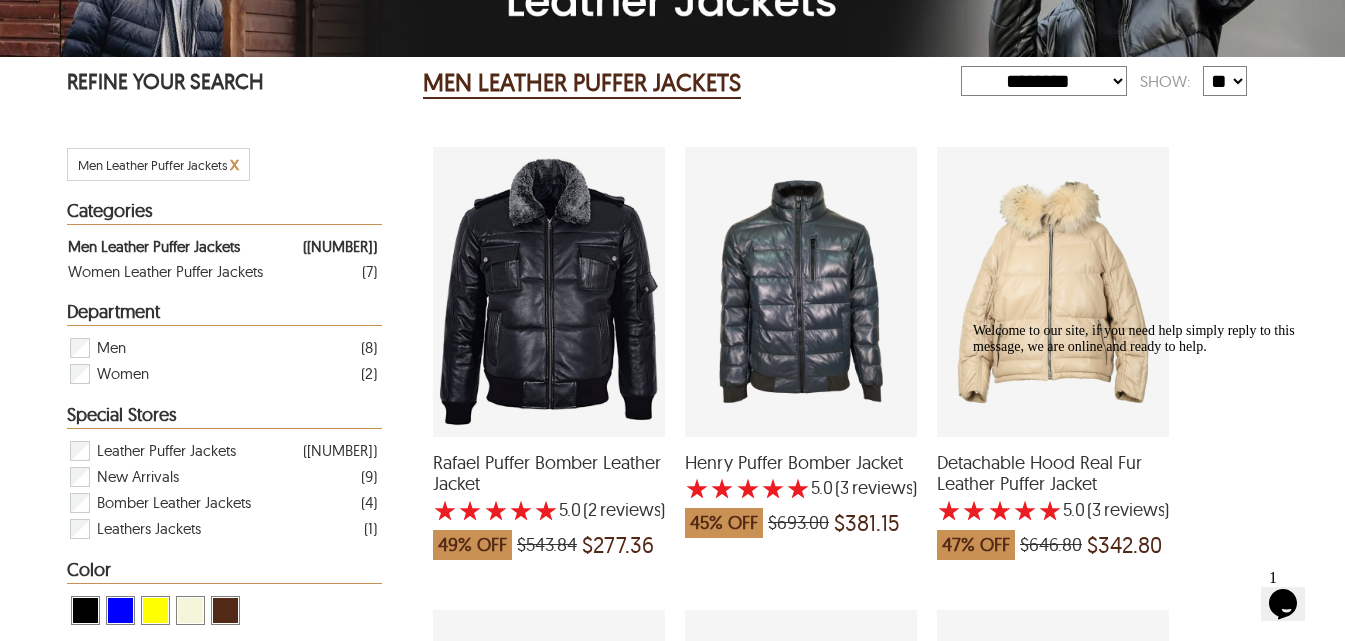 scroll, scrollTop: 300, scrollLeft: 0, axis: vertical 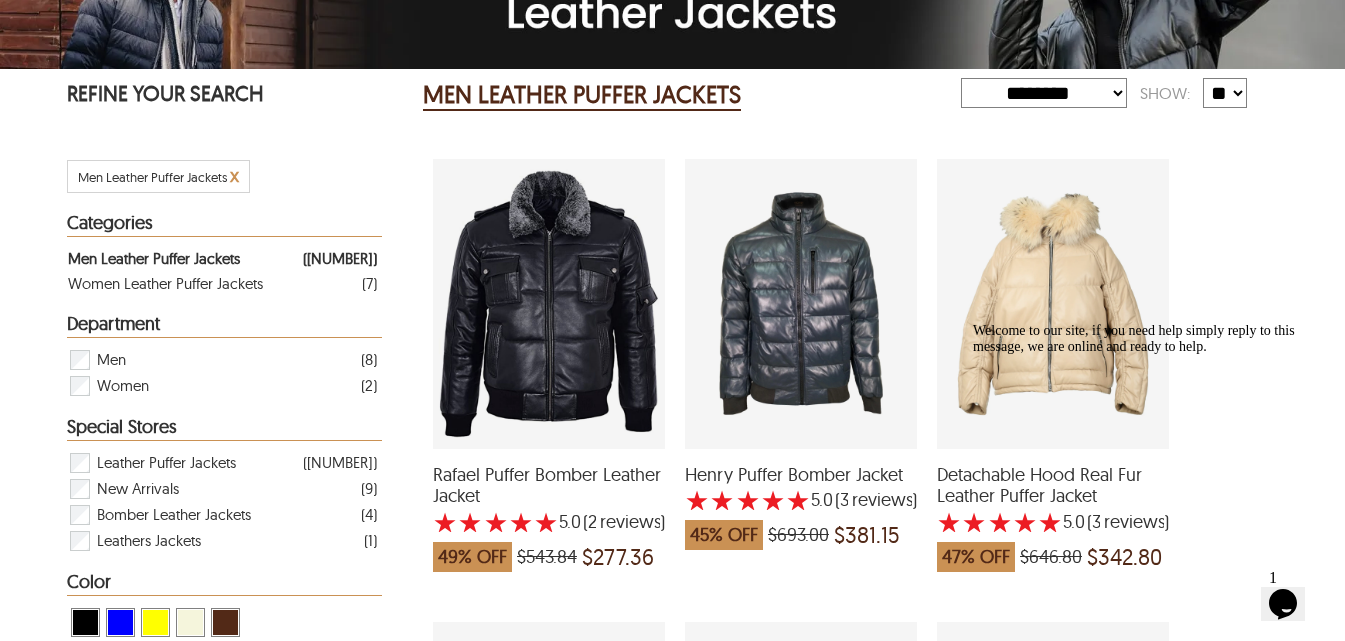 click at bounding box center [549, 304] 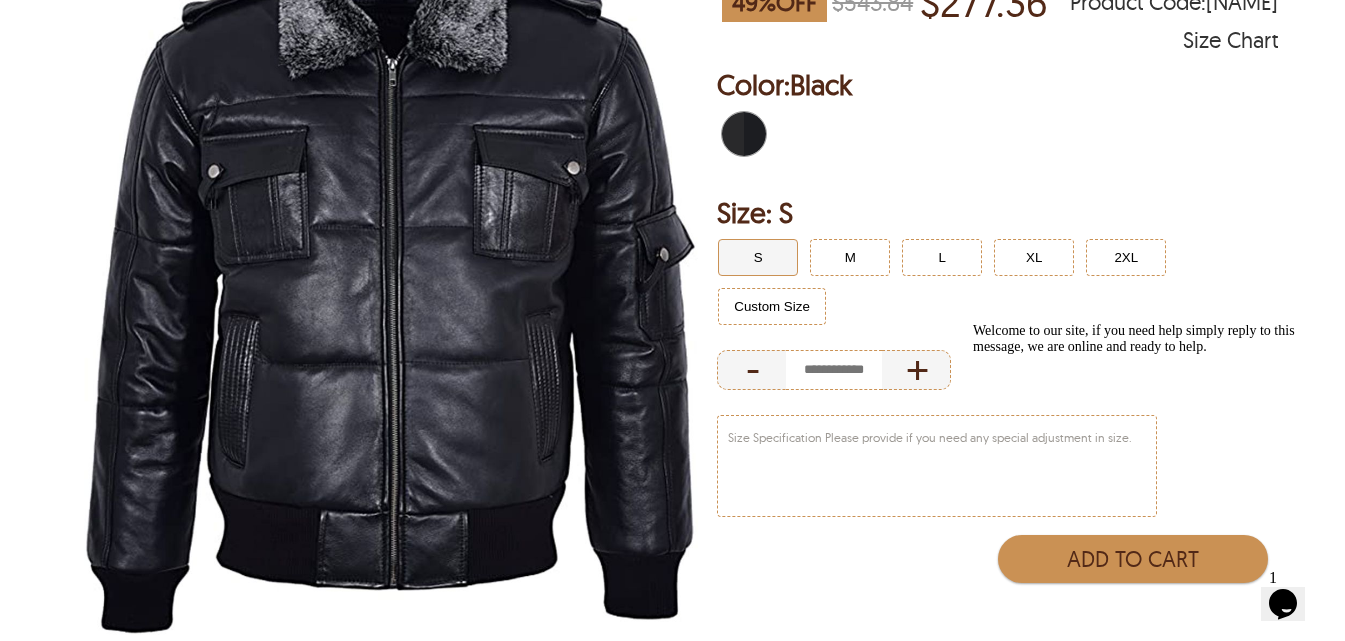 scroll, scrollTop: 0, scrollLeft: 0, axis: both 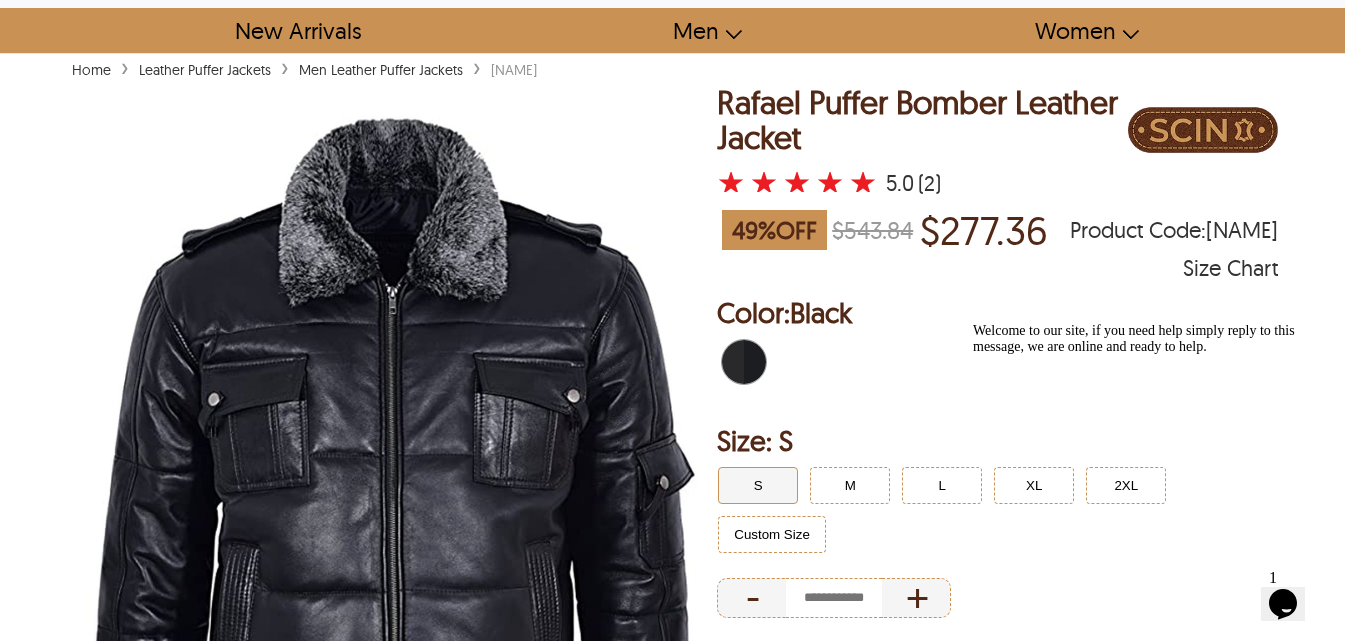 select on "********" 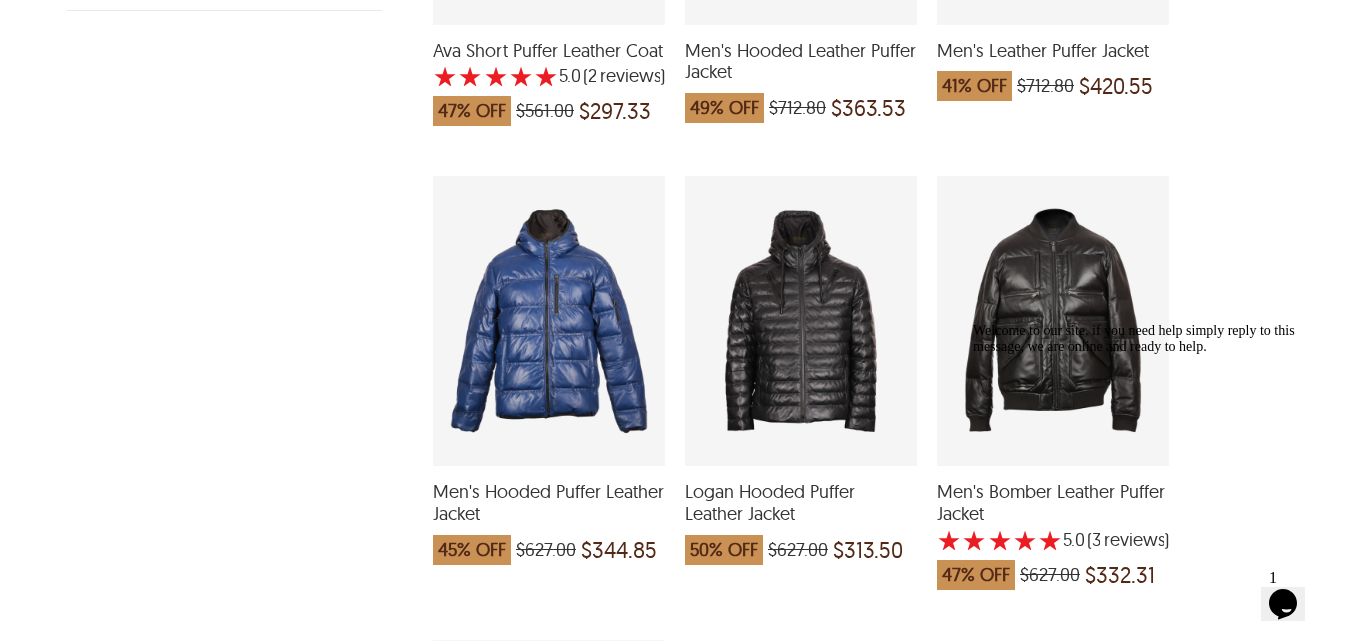 scroll, scrollTop: 1200, scrollLeft: 0, axis: vertical 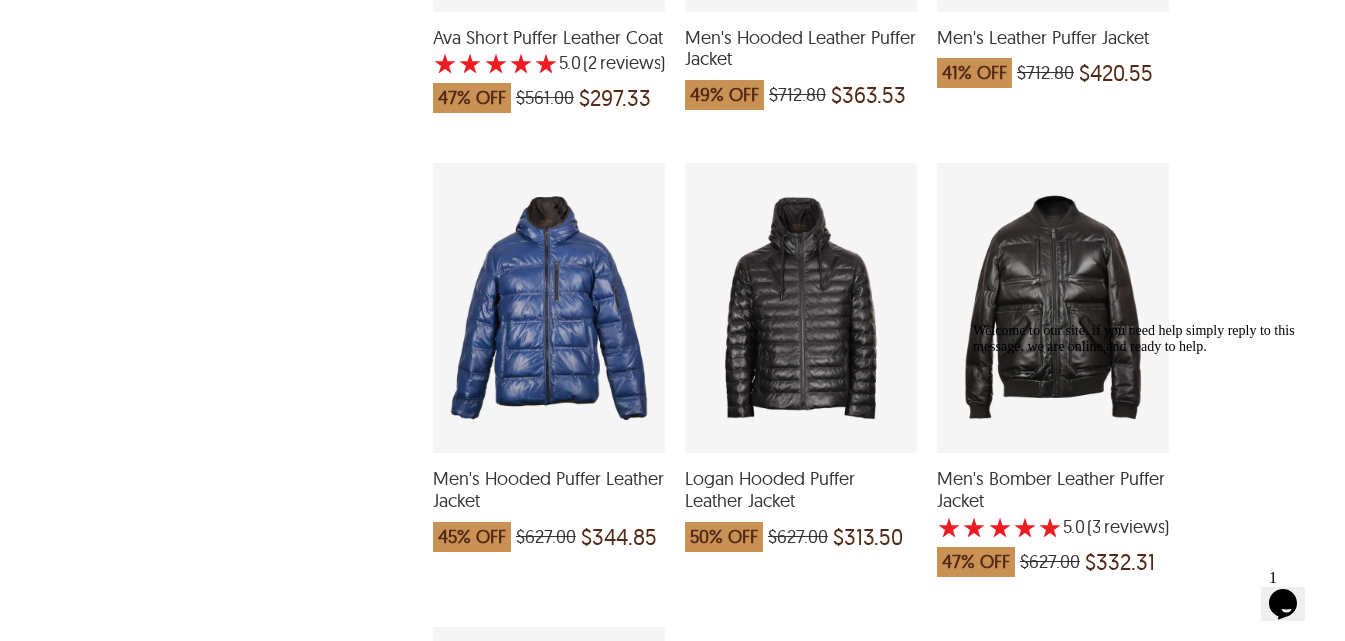 click at bounding box center (1053, 308) 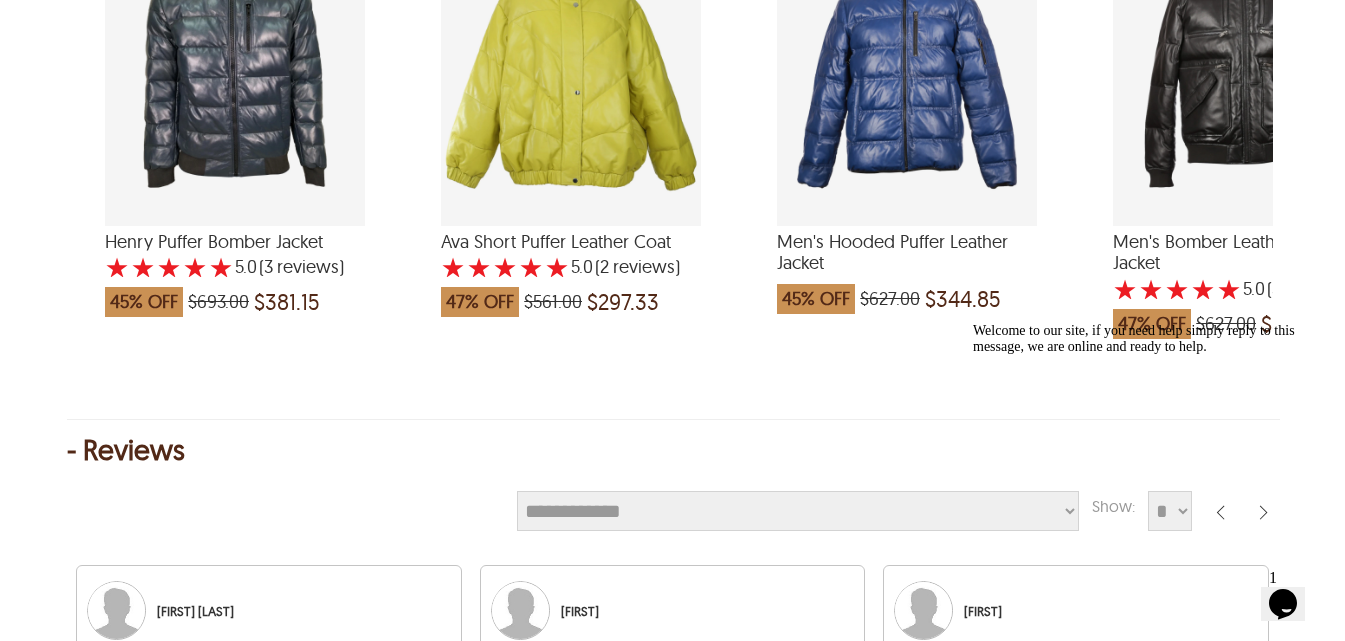 scroll, scrollTop: 2500, scrollLeft: 0, axis: vertical 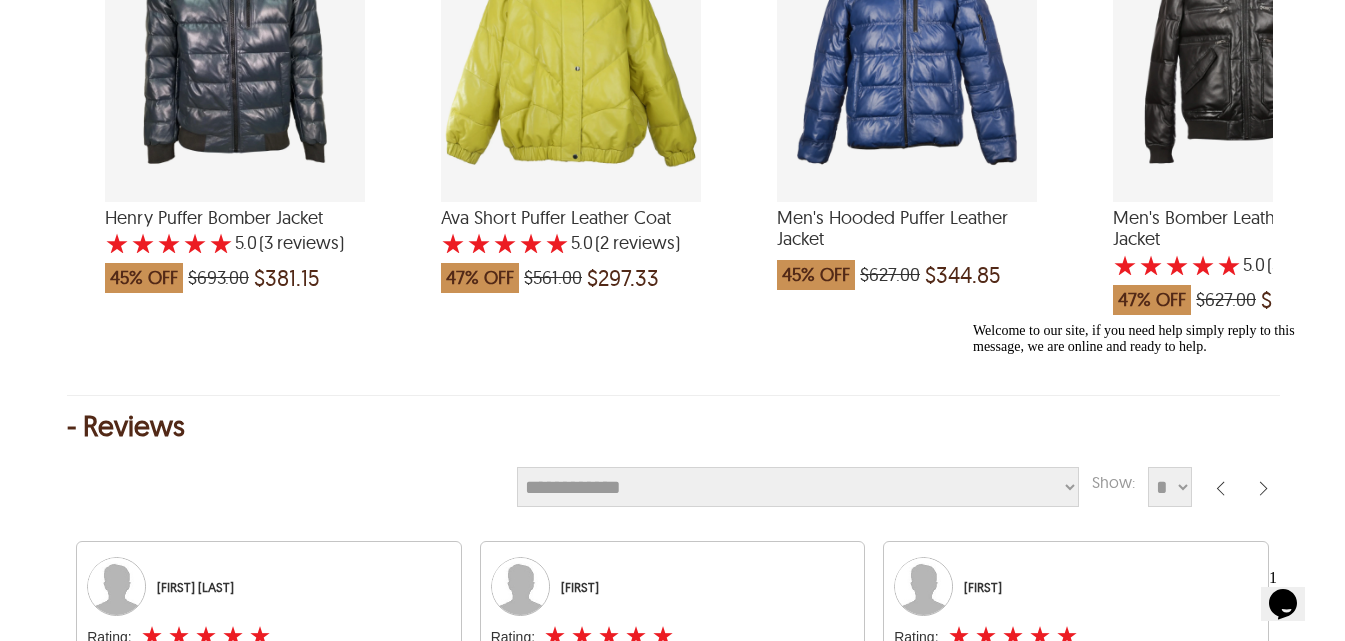 select on "********" 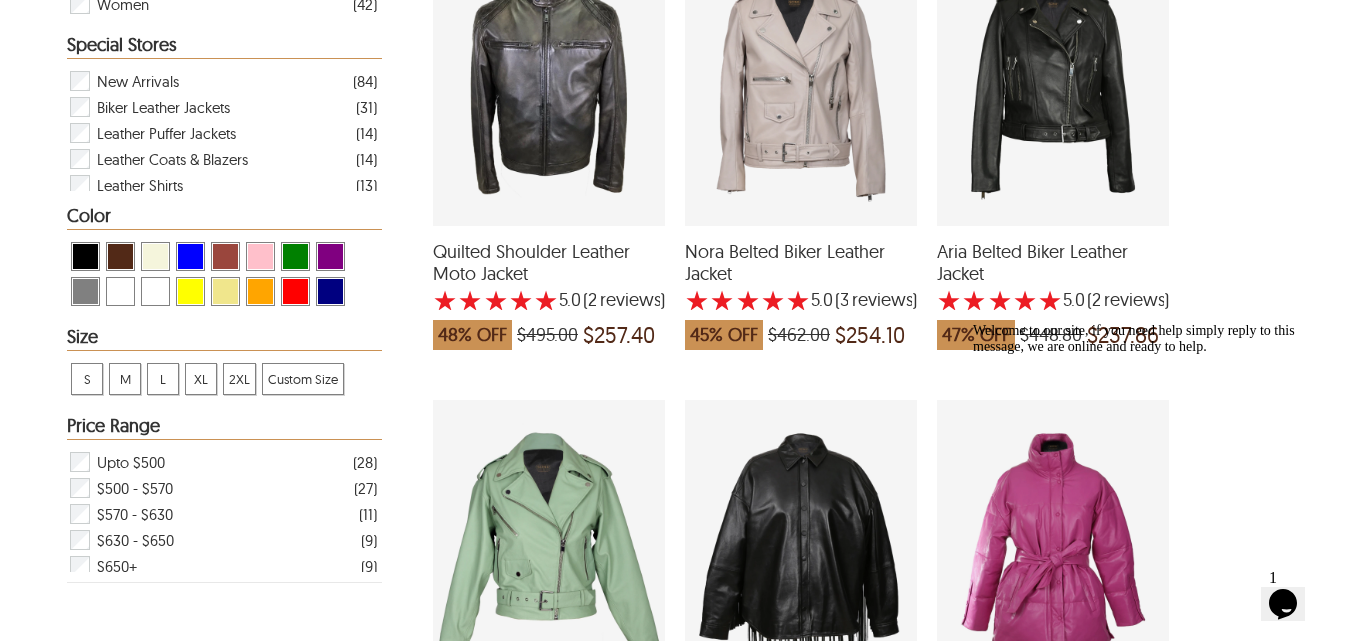 scroll, scrollTop: 0, scrollLeft: 0, axis: both 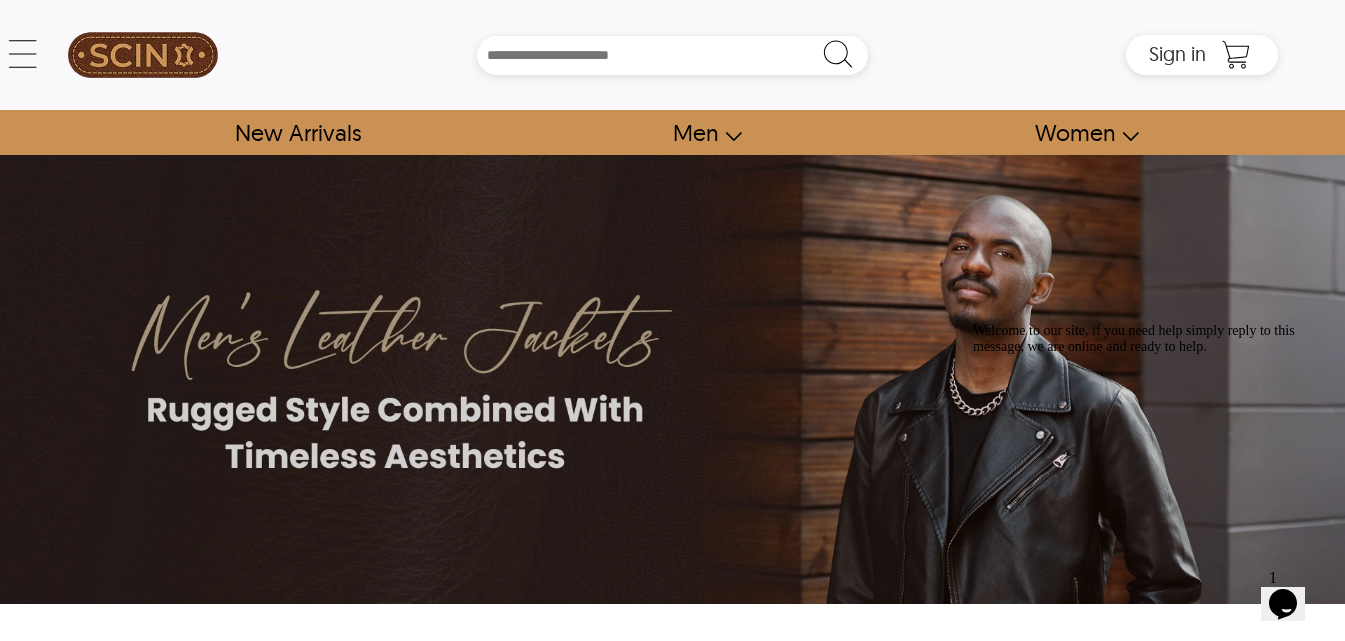 select on "********" 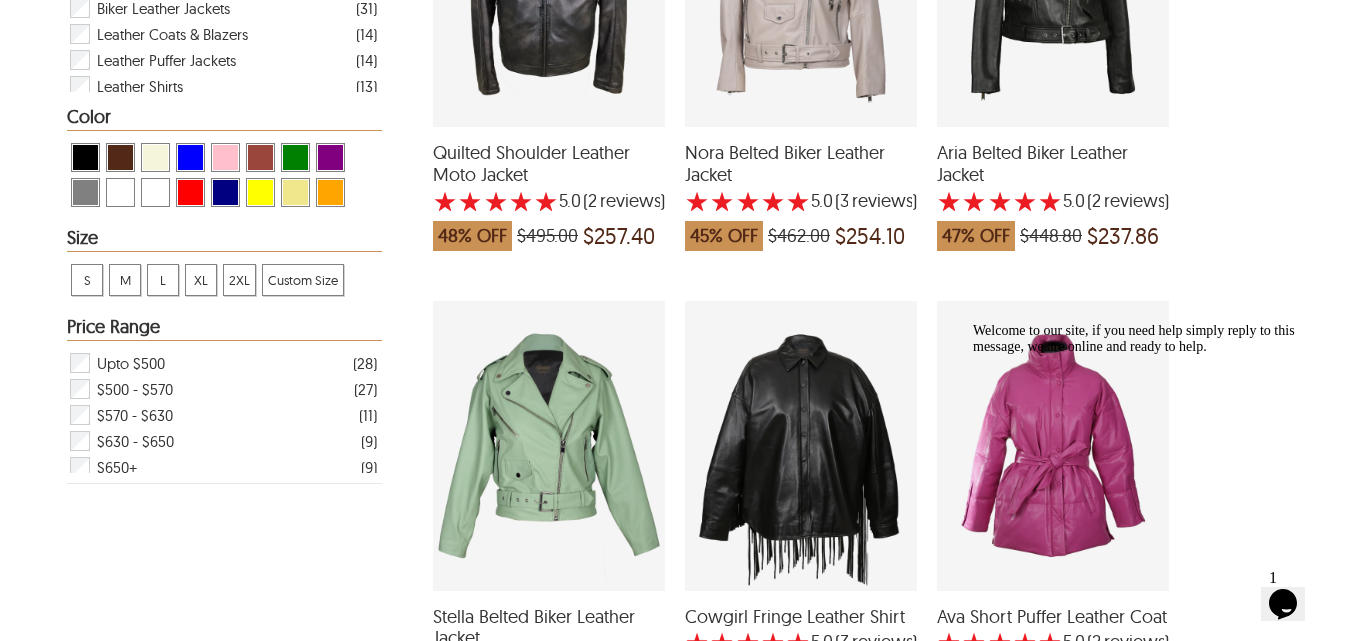scroll, scrollTop: 0, scrollLeft: 0, axis: both 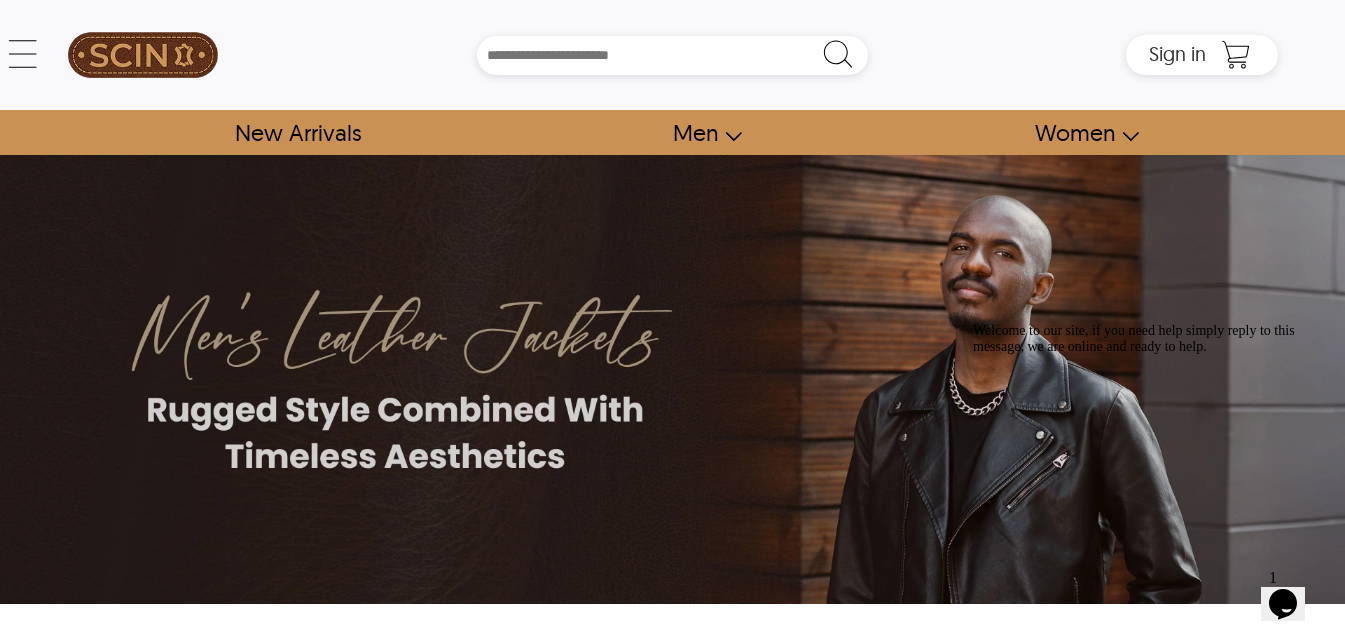 select on "********" 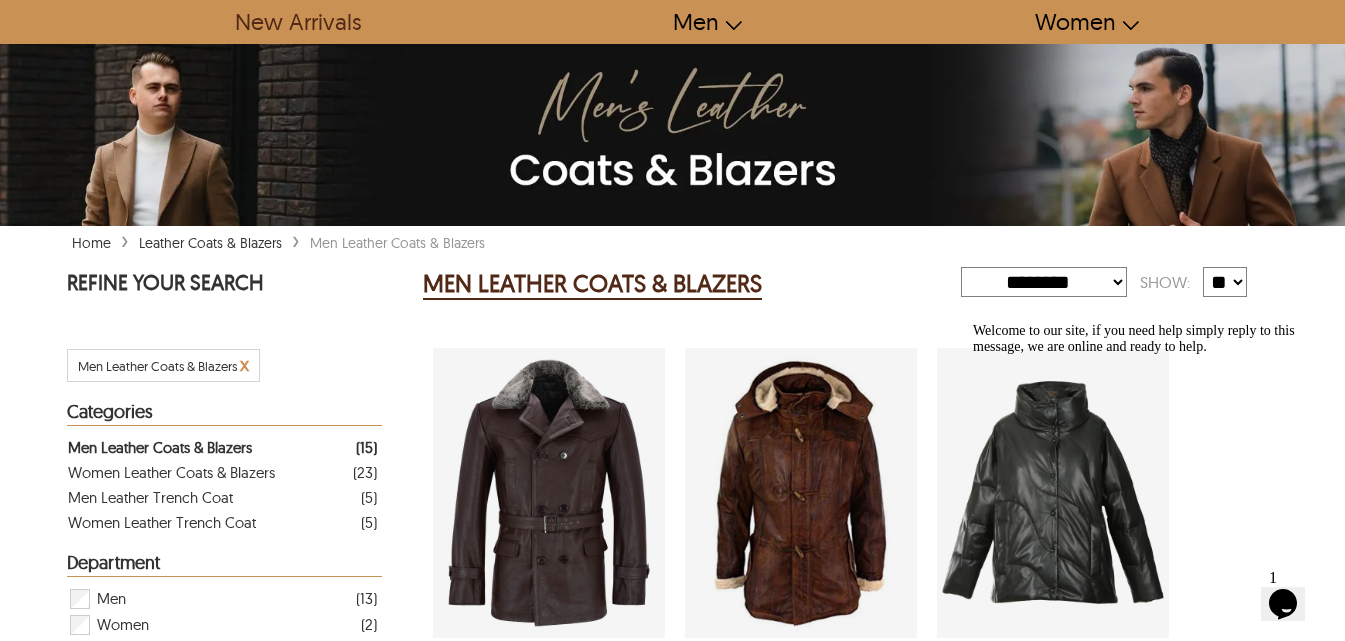 scroll, scrollTop: 400, scrollLeft: 0, axis: vertical 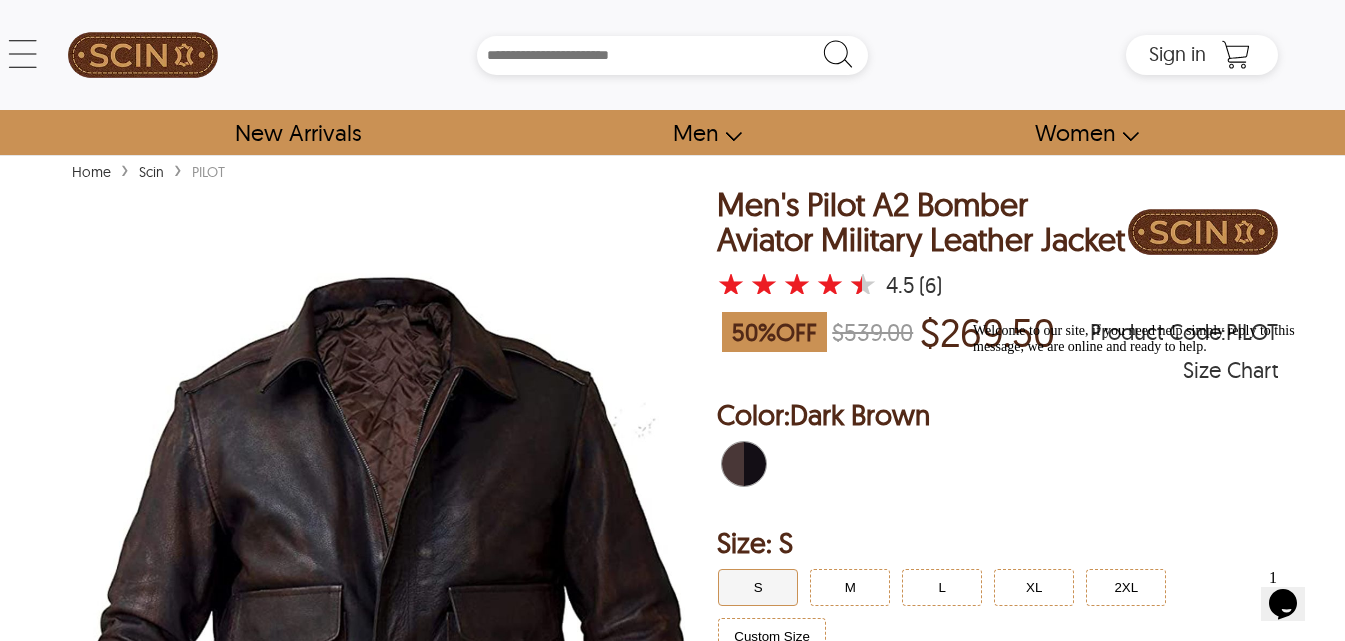 select on "********" 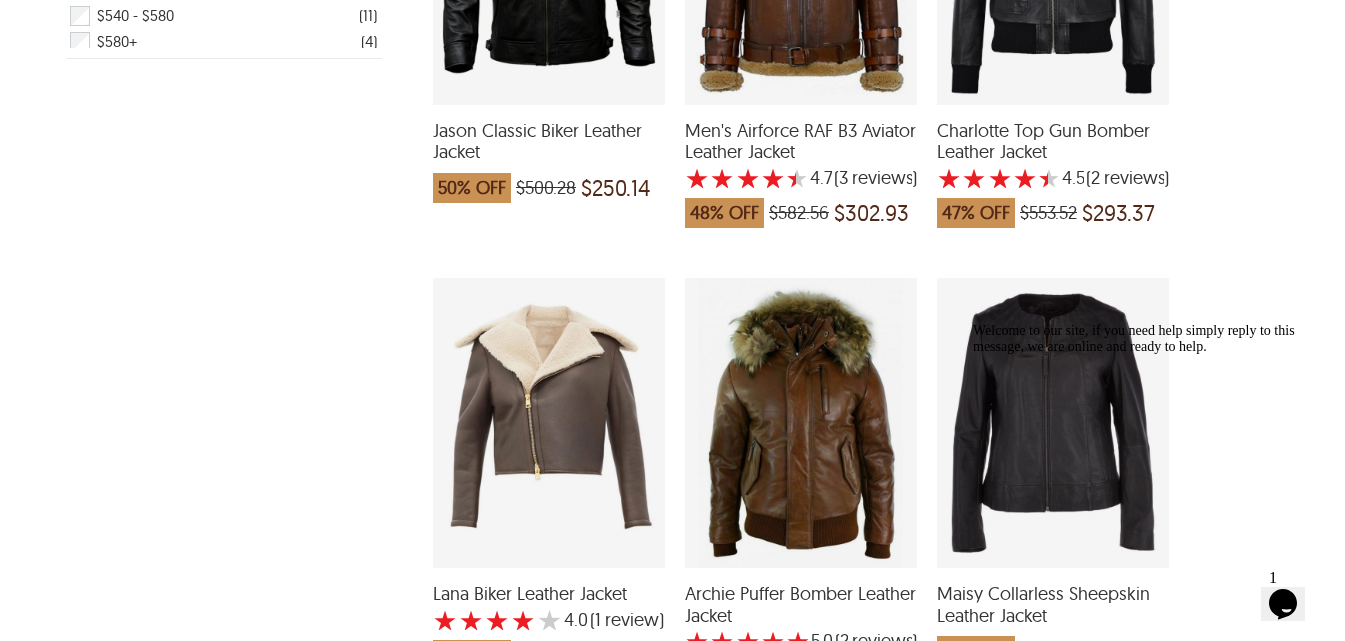scroll, scrollTop: 1500, scrollLeft: 0, axis: vertical 